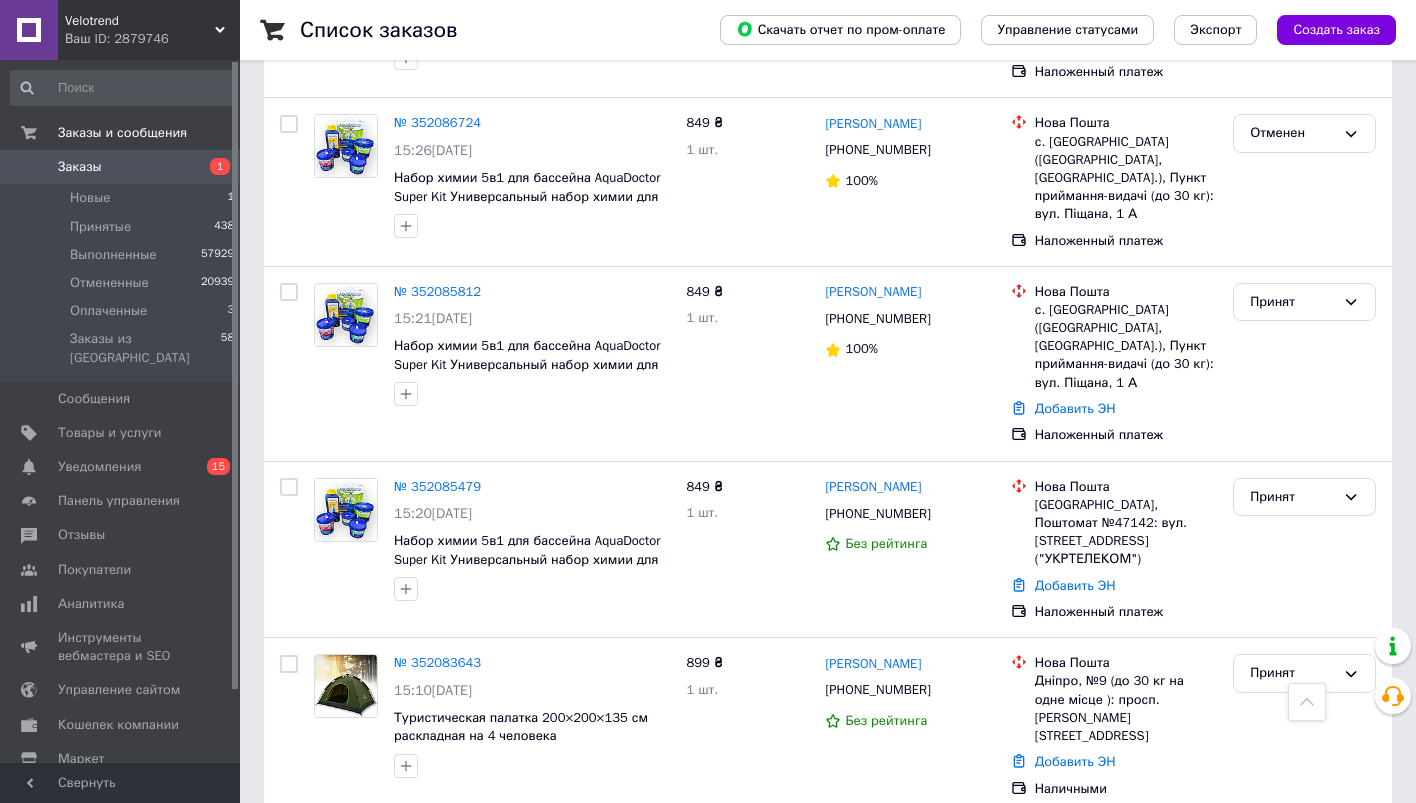 scroll, scrollTop: 827, scrollLeft: 0, axis: vertical 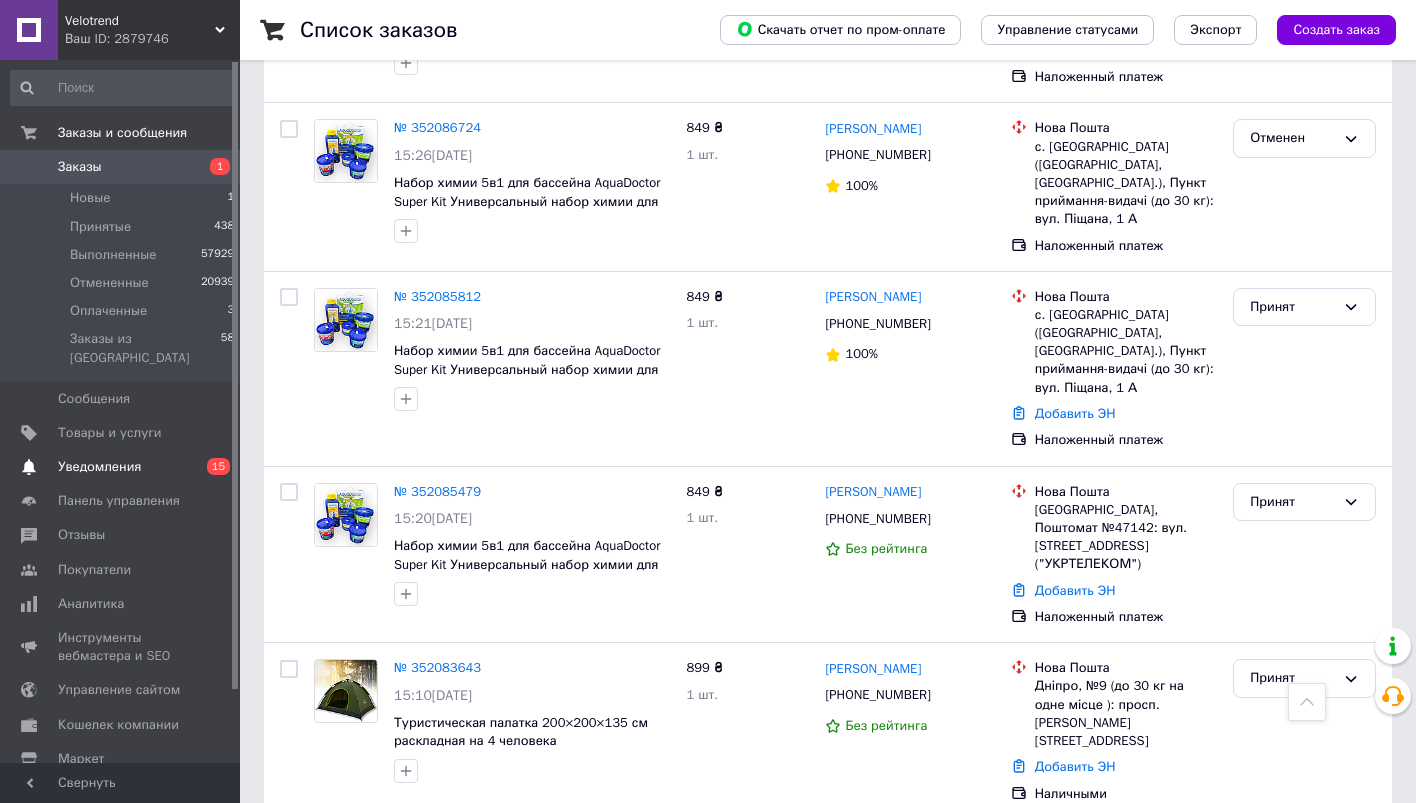 click on "15" at bounding box center (218, 466) 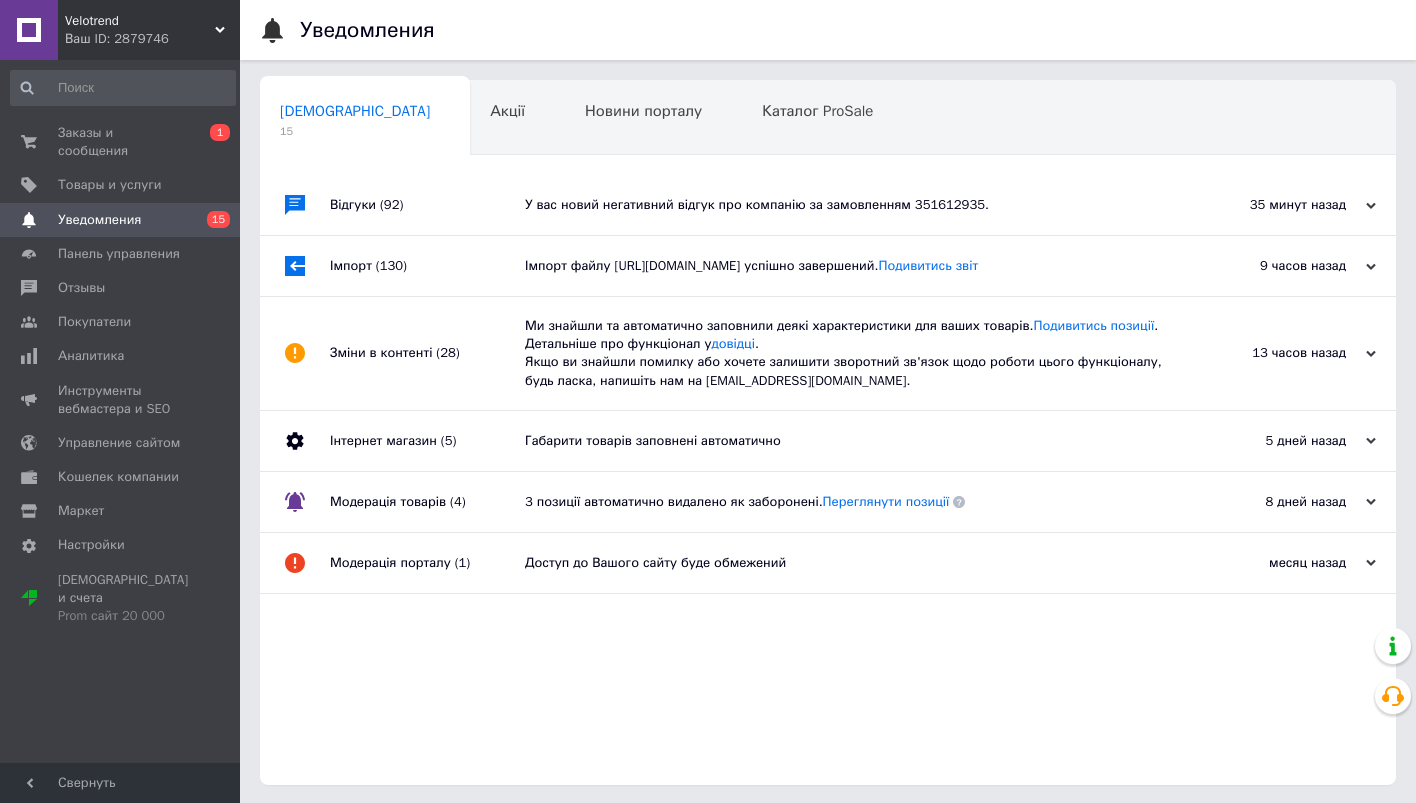 click on "Зміни в контенті   (28)" at bounding box center [427, 353] 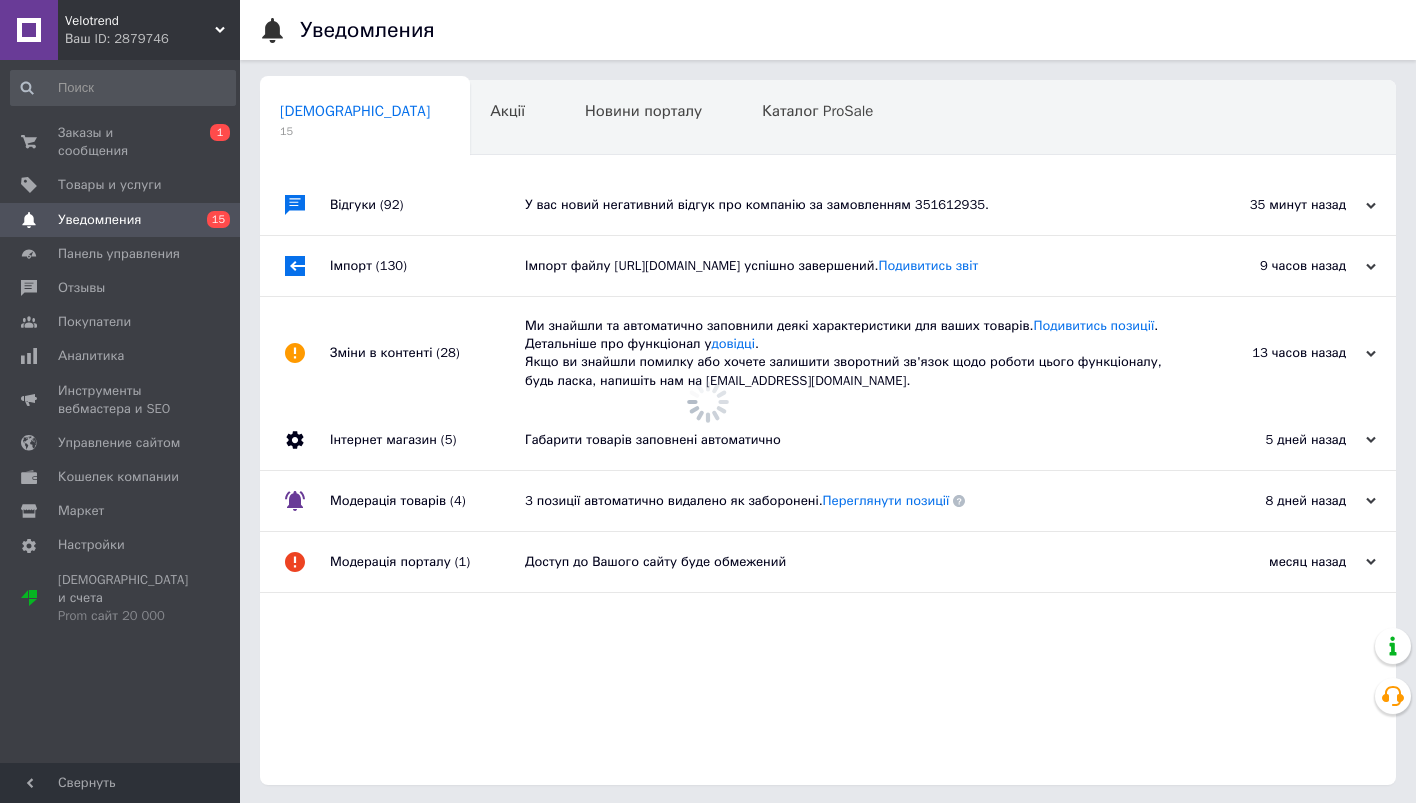 click on "Зміни в контенті   (28)" at bounding box center [427, 353] 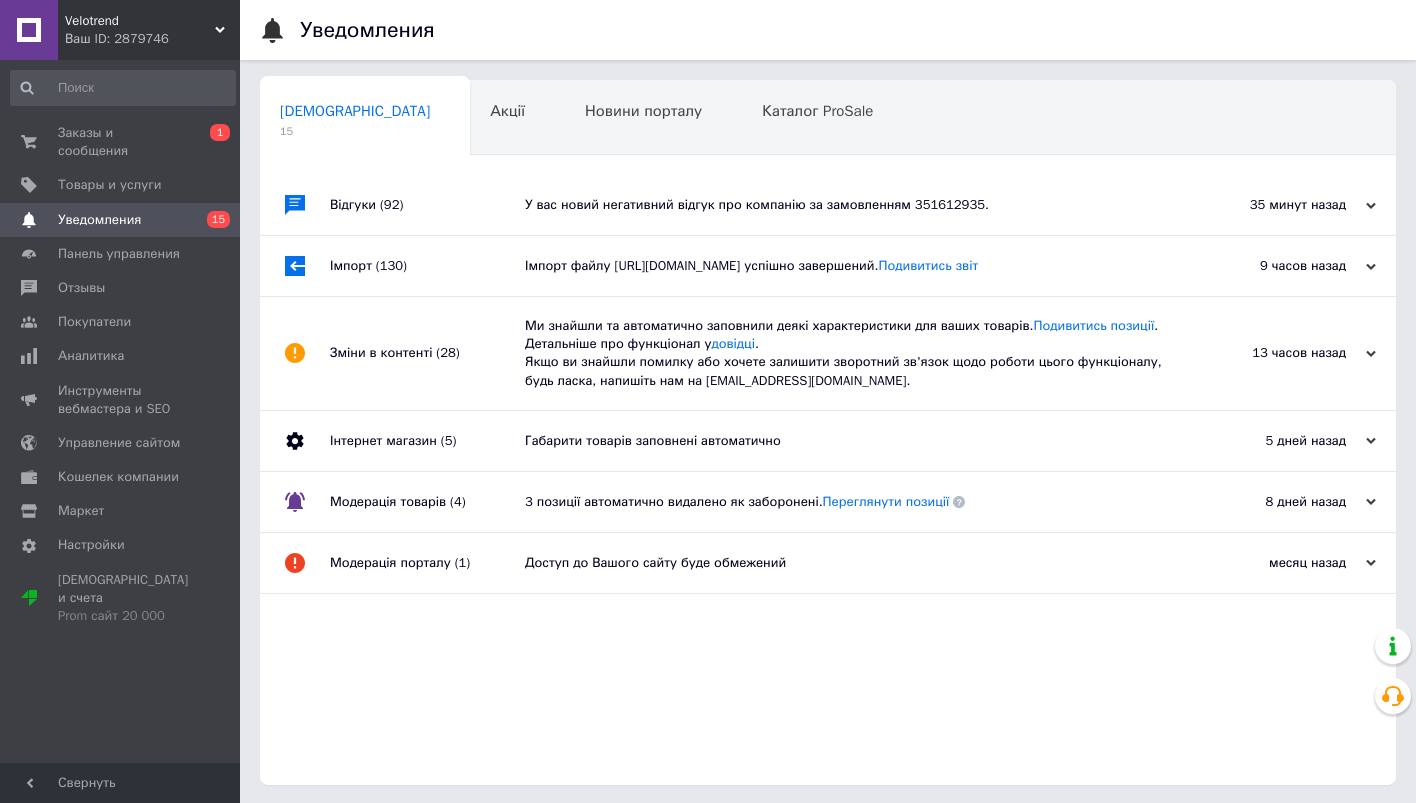 click on "Імпорт   (130)" at bounding box center [427, 266] 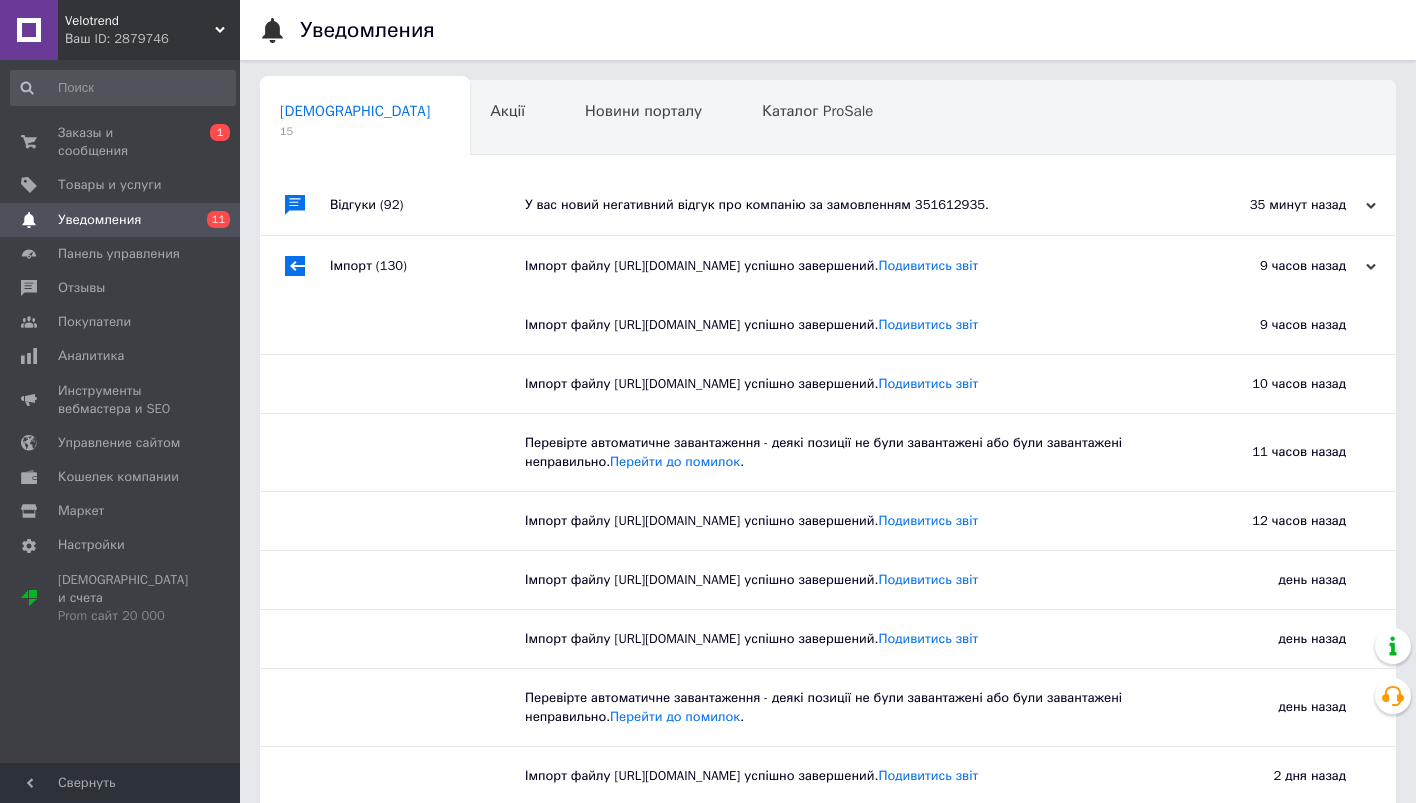 click on "Відгуки   (92)" at bounding box center (427, 205) 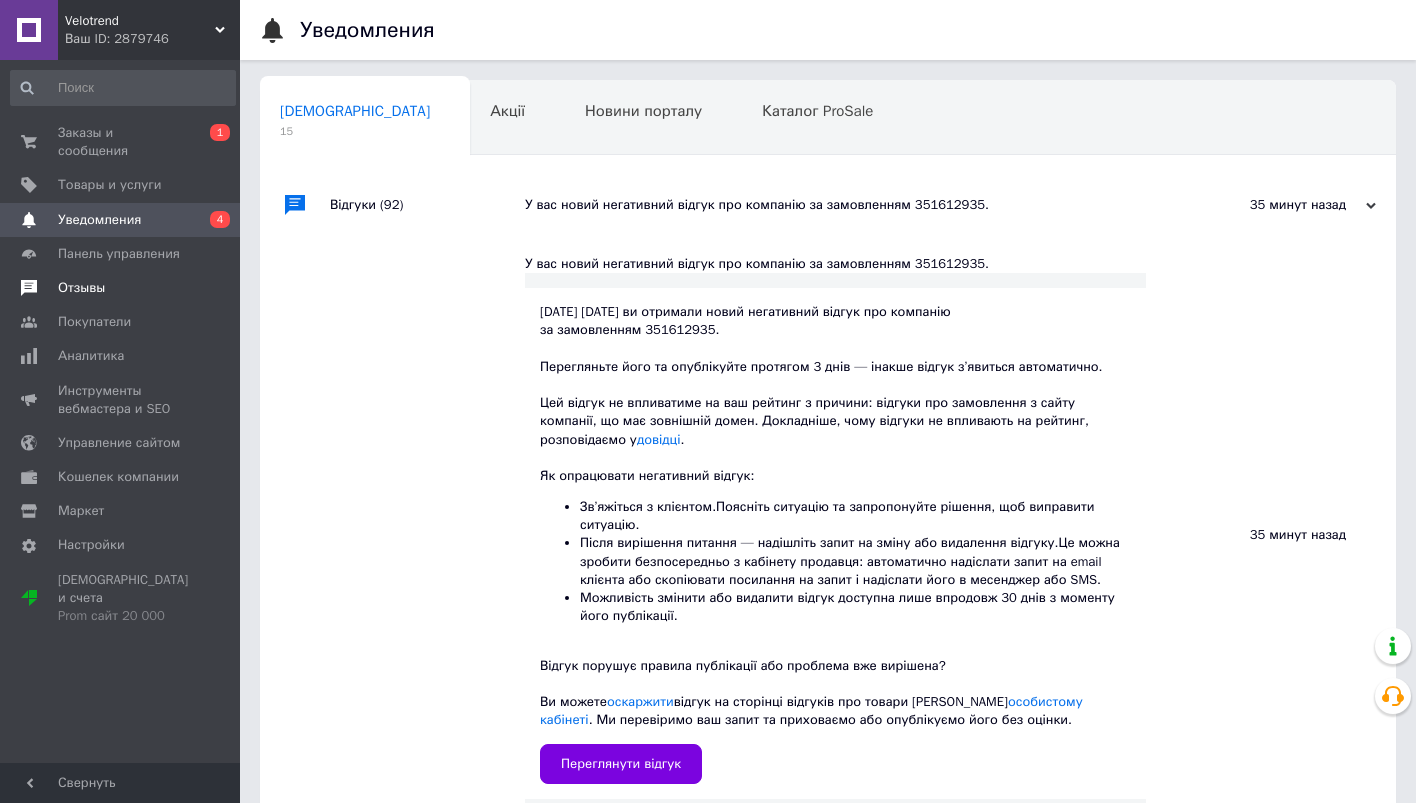 click on "Отзывы" at bounding box center [123, 288] 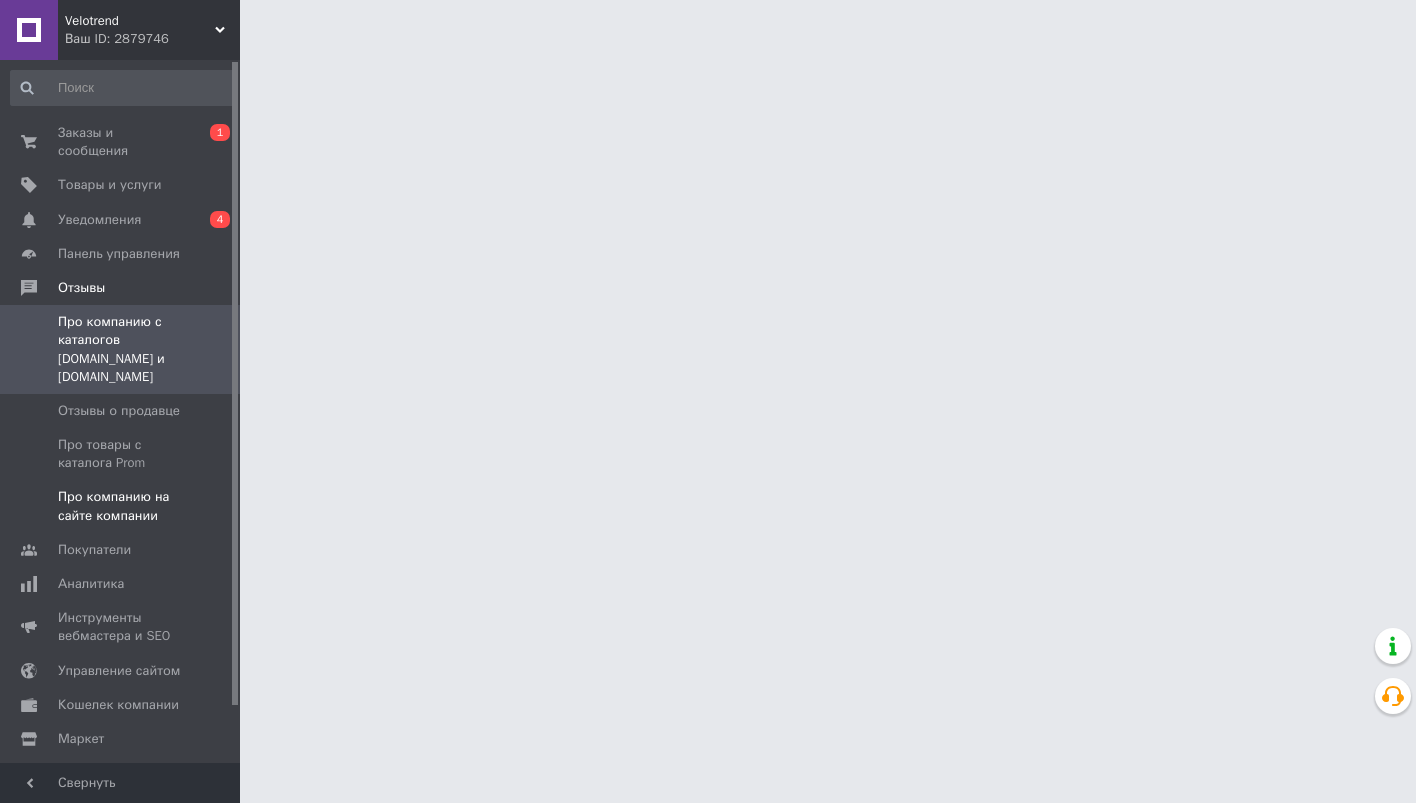 click on "Про компанию на сайте компании" at bounding box center [121, 506] 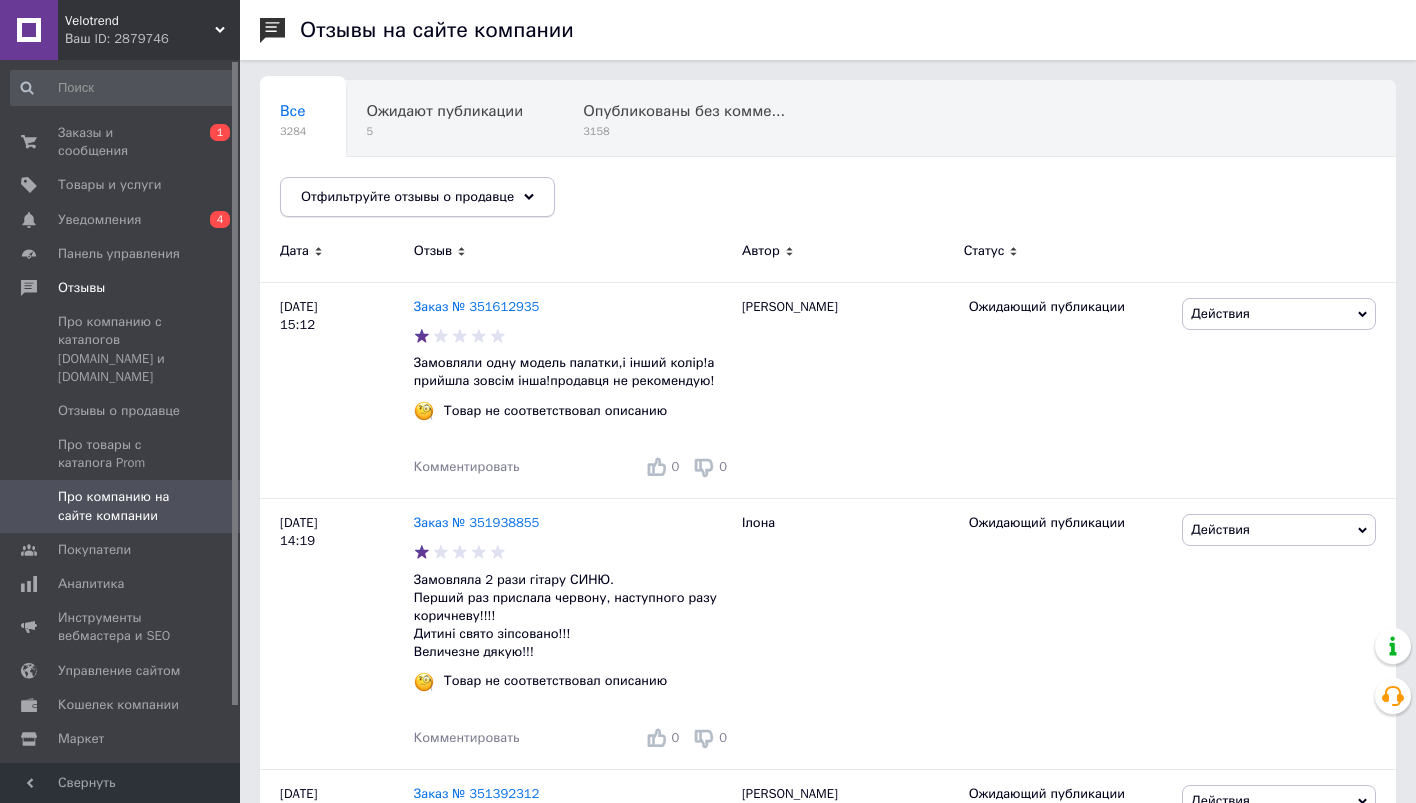 click on "Отфильтруйте отзывы о продавце" at bounding box center [417, 197] 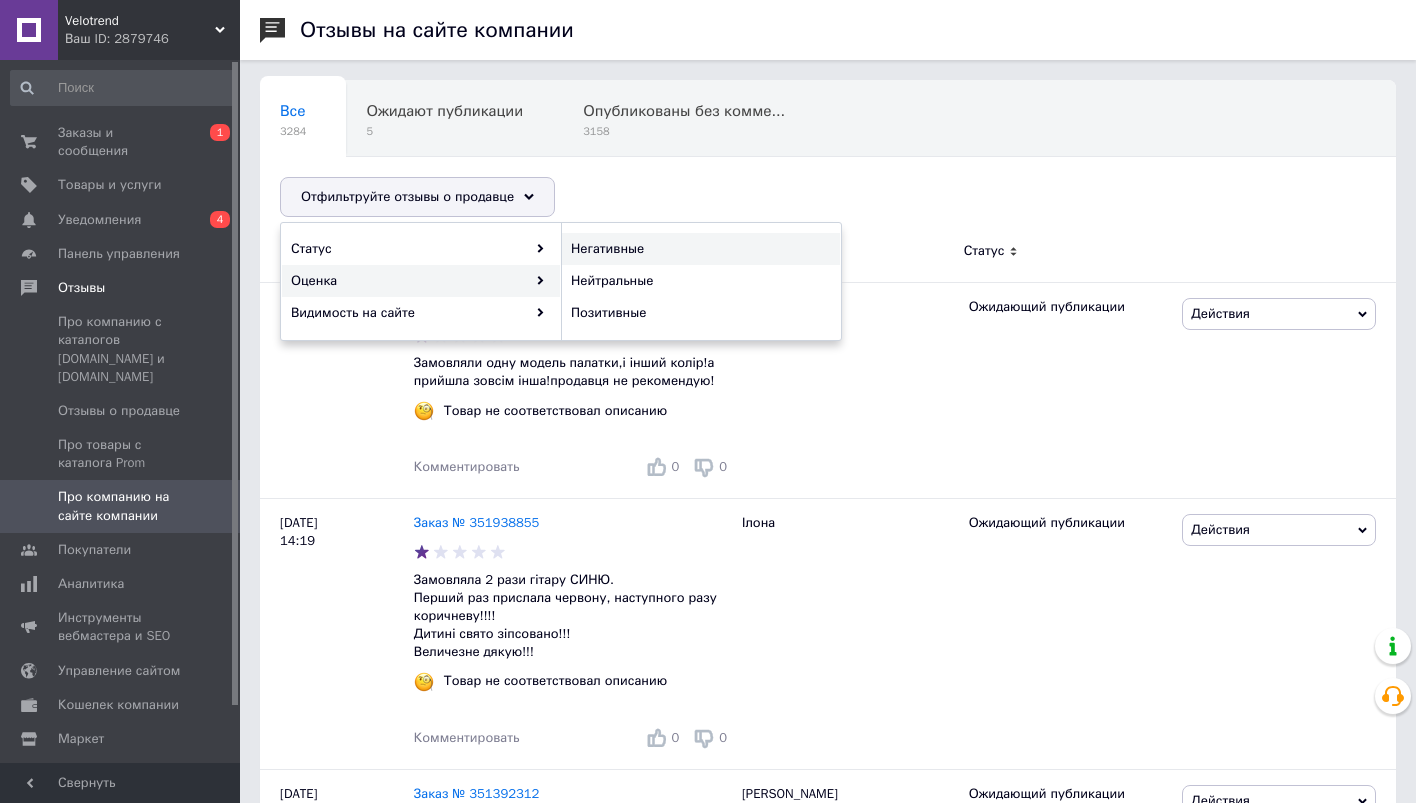 click on "Негативные" at bounding box center [698, 249] 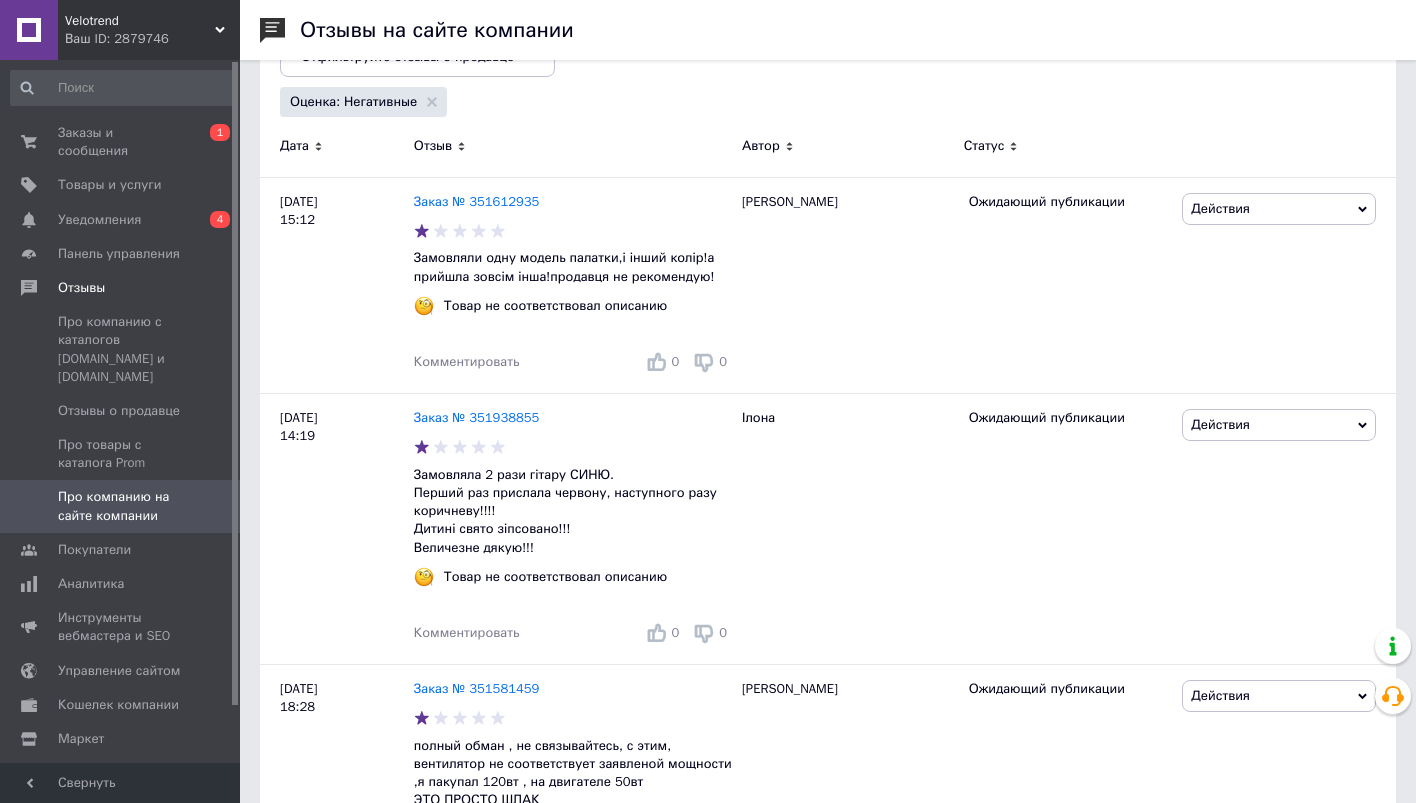 scroll, scrollTop: 154, scrollLeft: 0, axis: vertical 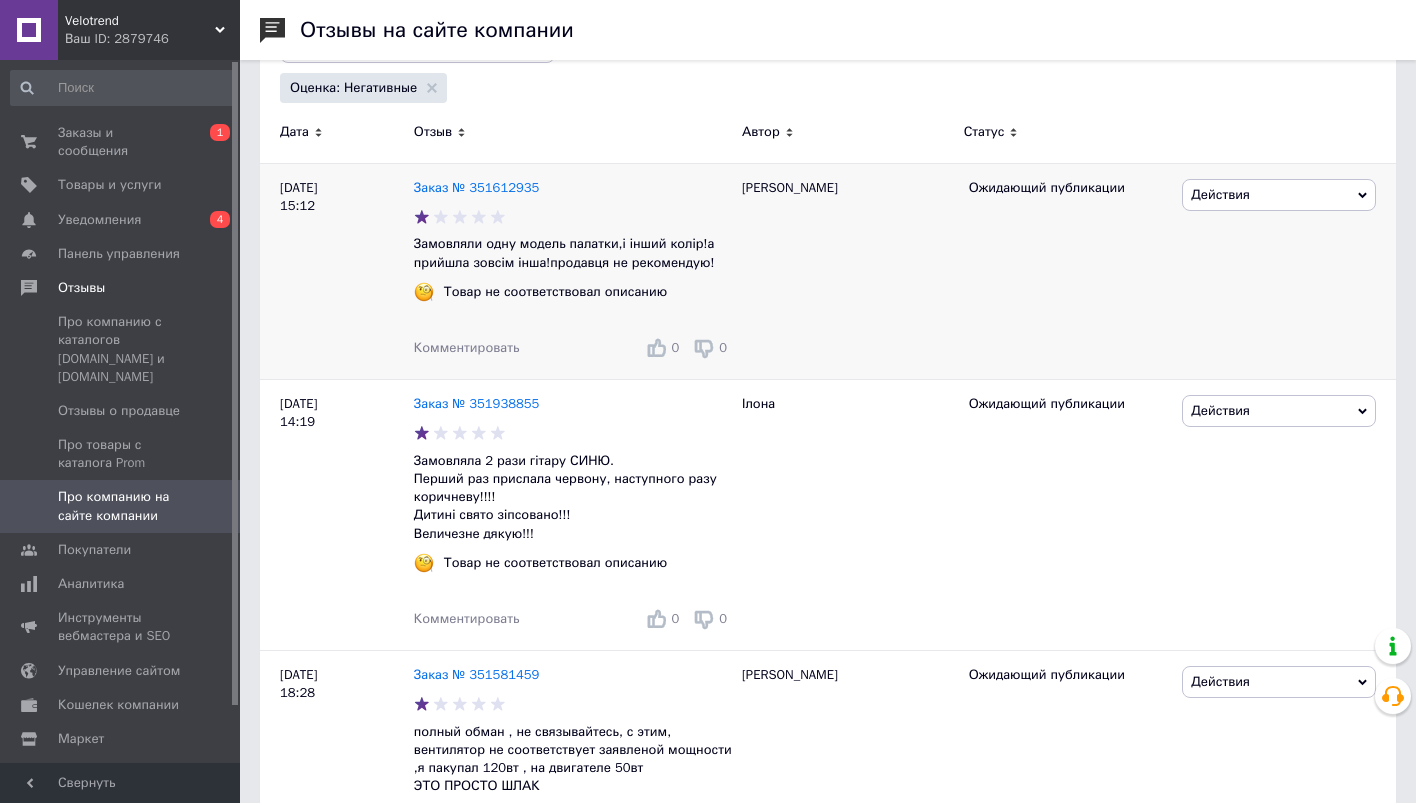 click on "Действия" at bounding box center (1279, 195) 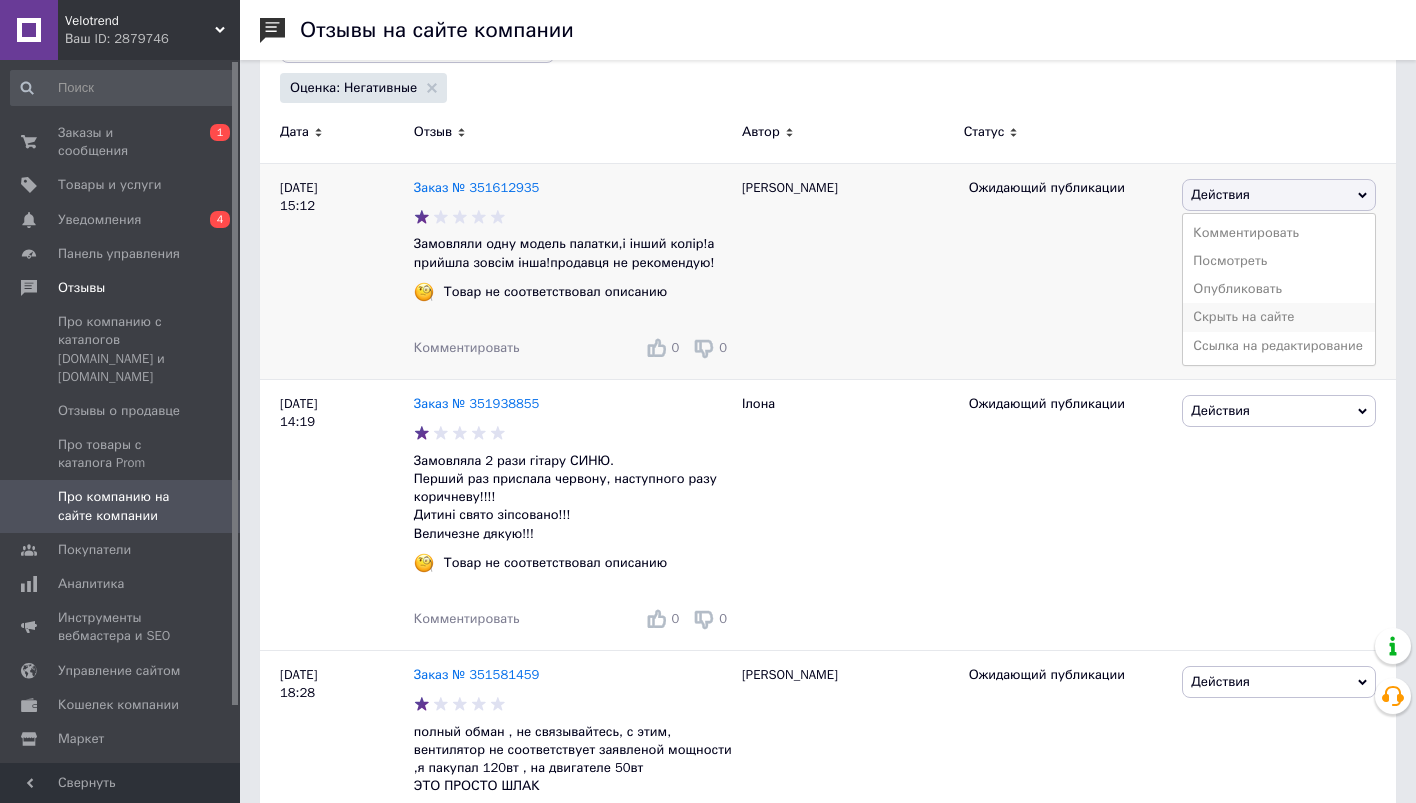 click on "Скрыть на сайте" at bounding box center [1279, 317] 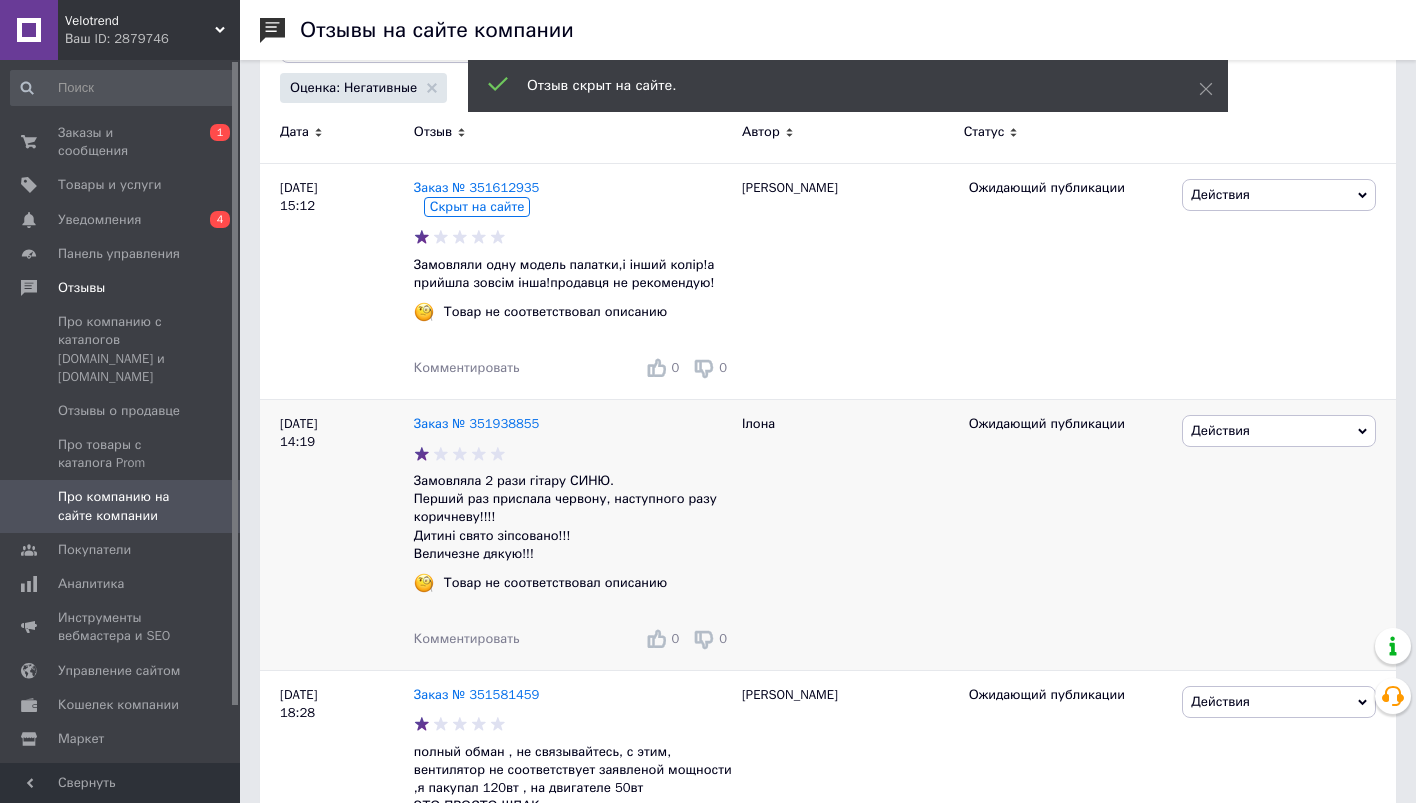 click on "Действия" at bounding box center (1220, 430) 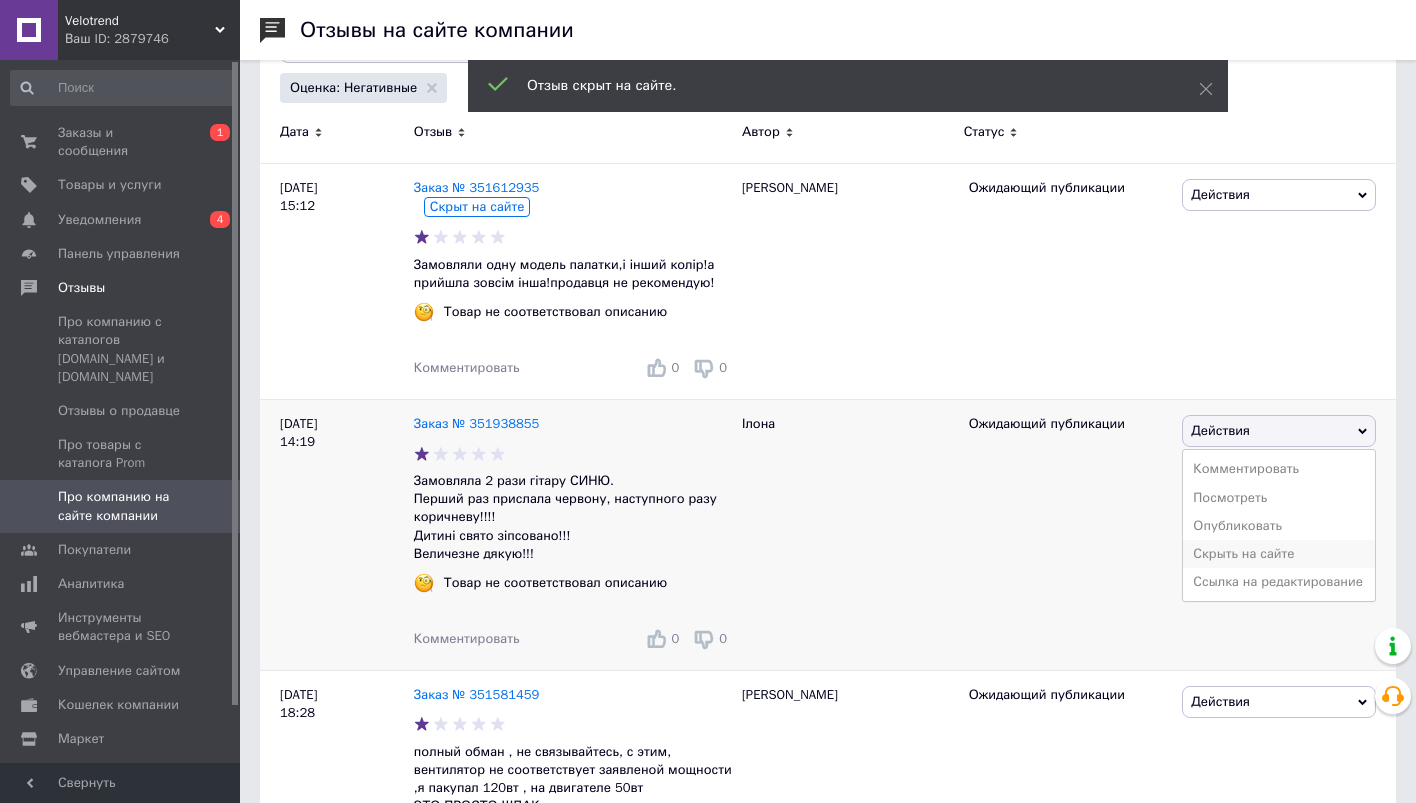 click on "Скрыть на сайте" at bounding box center (1279, 554) 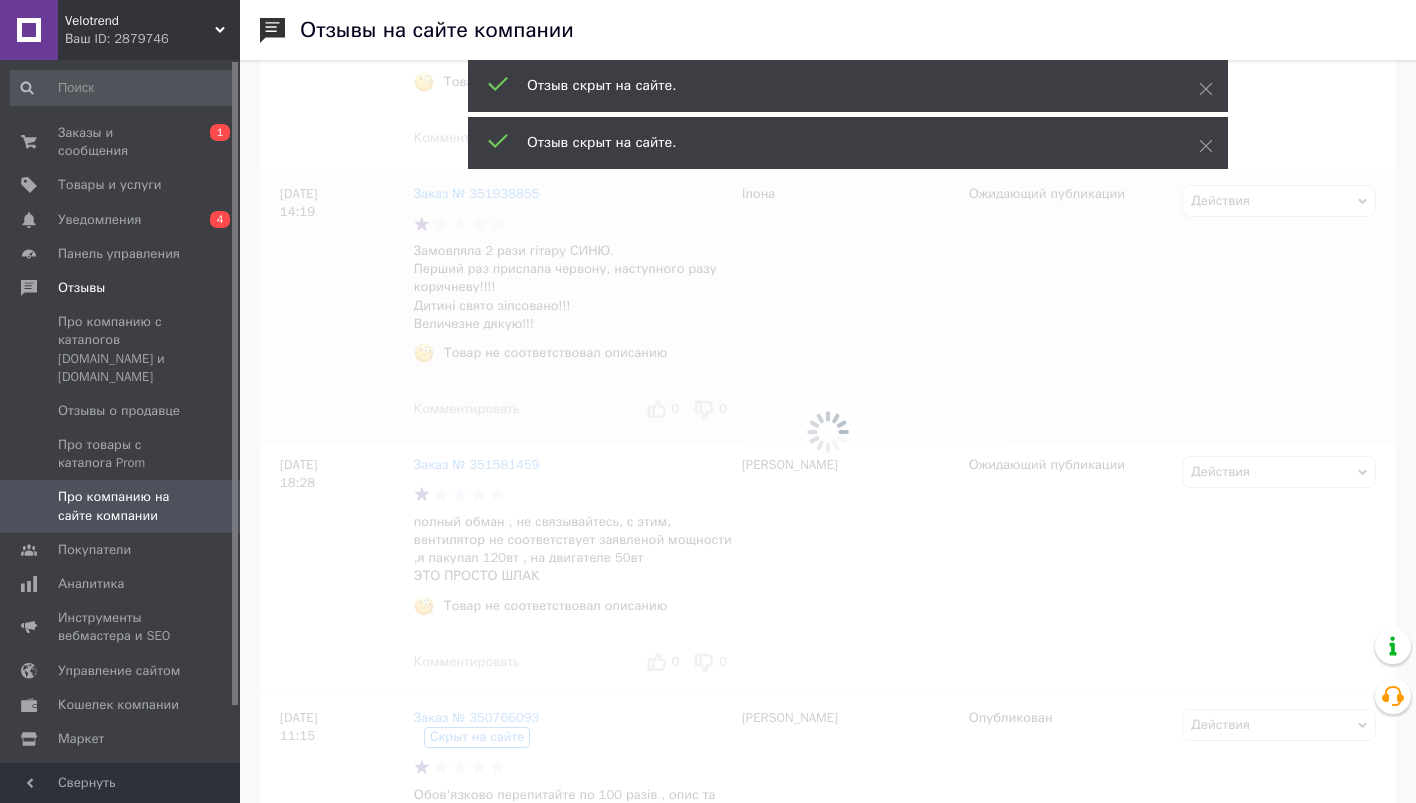 scroll, scrollTop: 383, scrollLeft: 0, axis: vertical 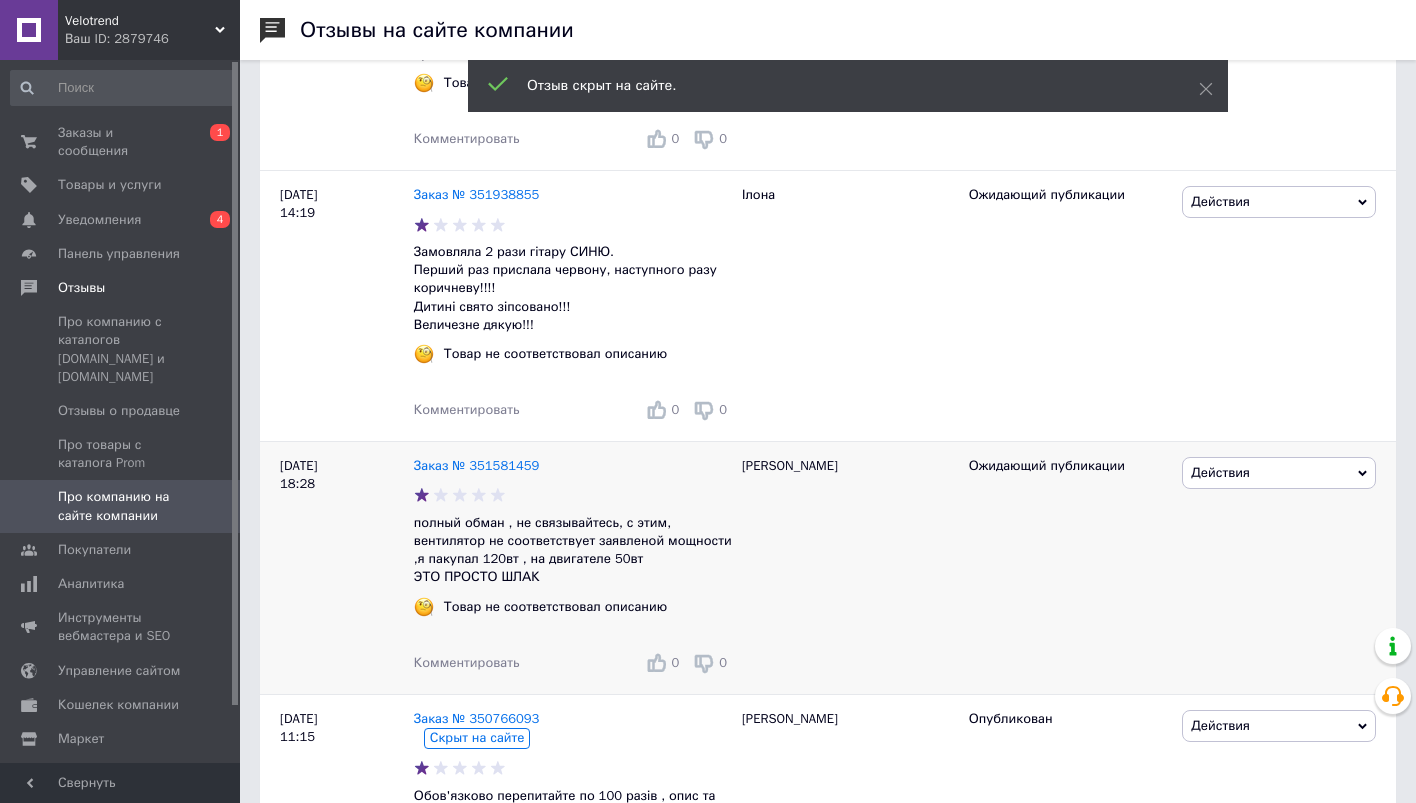 click on "Действия" at bounding box center [1279, 473] 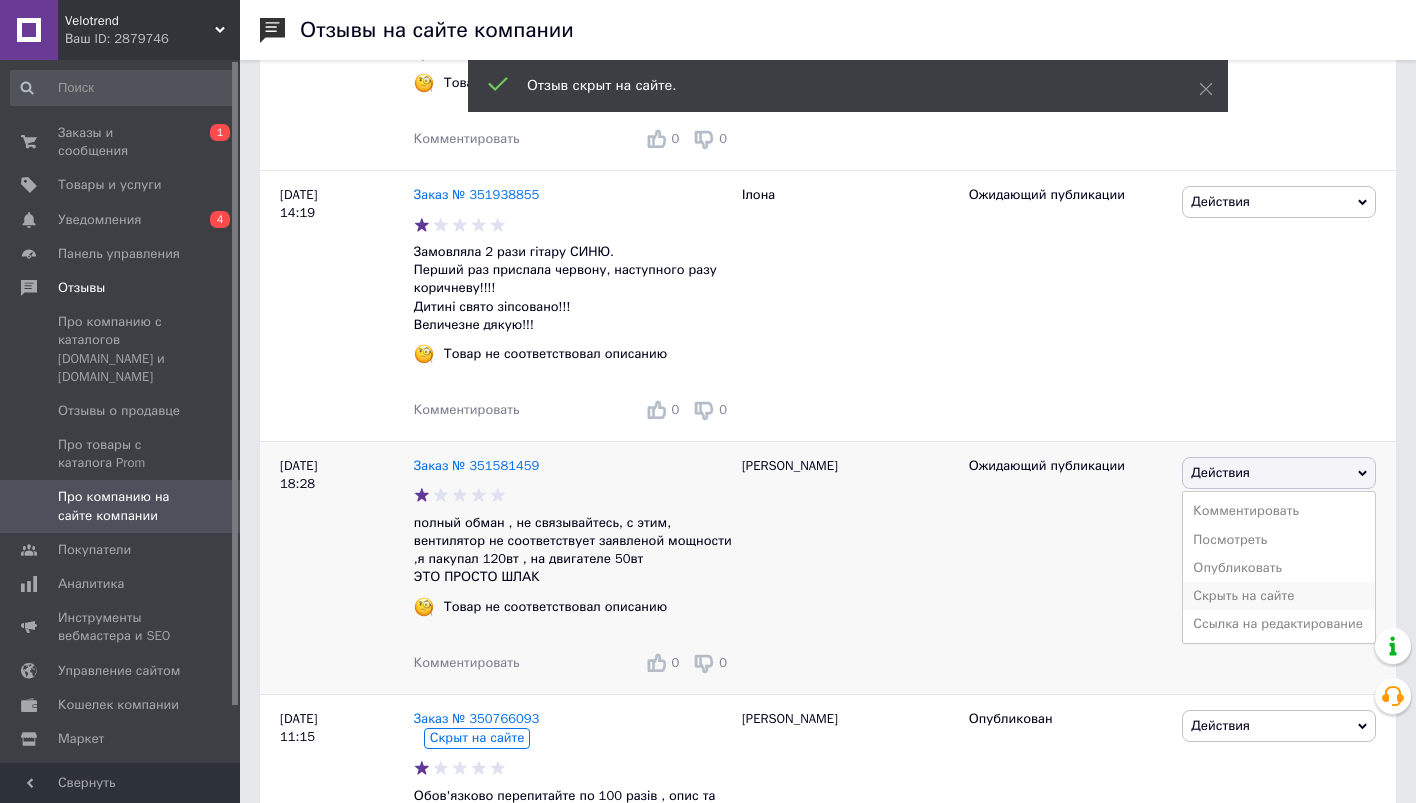 click on "Скрыть на сайте" at bounding box center [1279, 596] 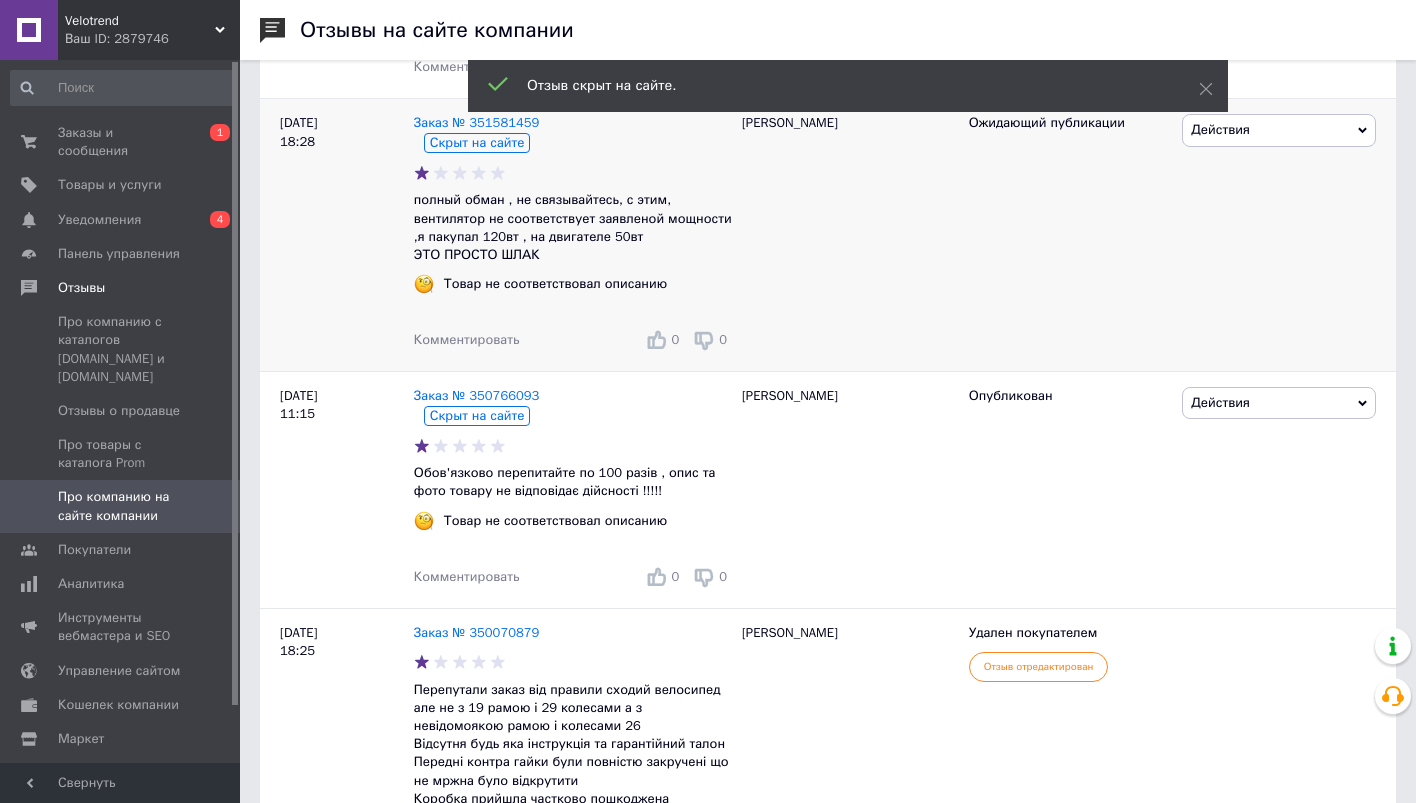 click on "Действия Комментировать Посмотреть Опубликовать на сайте Ссылка на редактирование" at bounding box center (1286, 490) 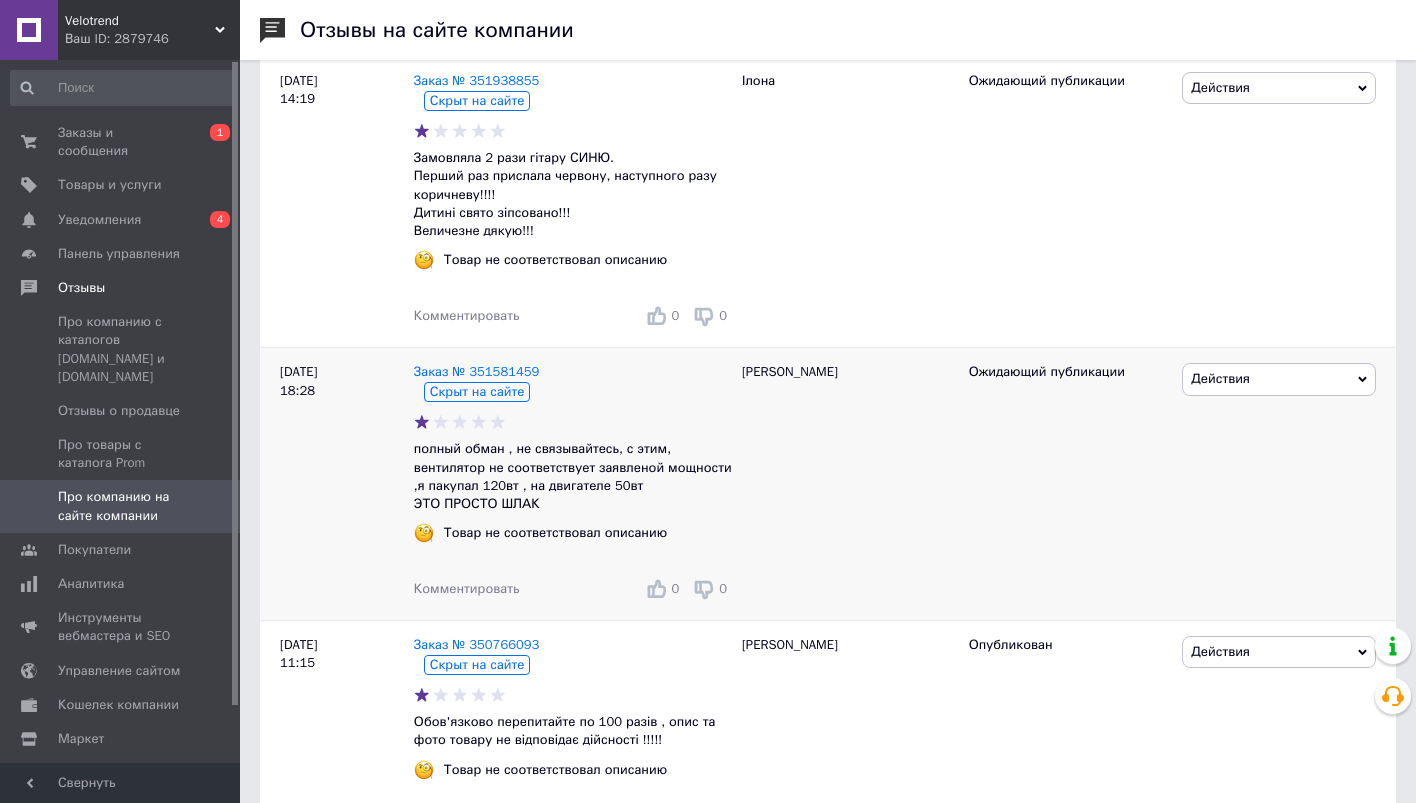 scroll, scrollTop: 0, scrollLeft: 0, axis: both 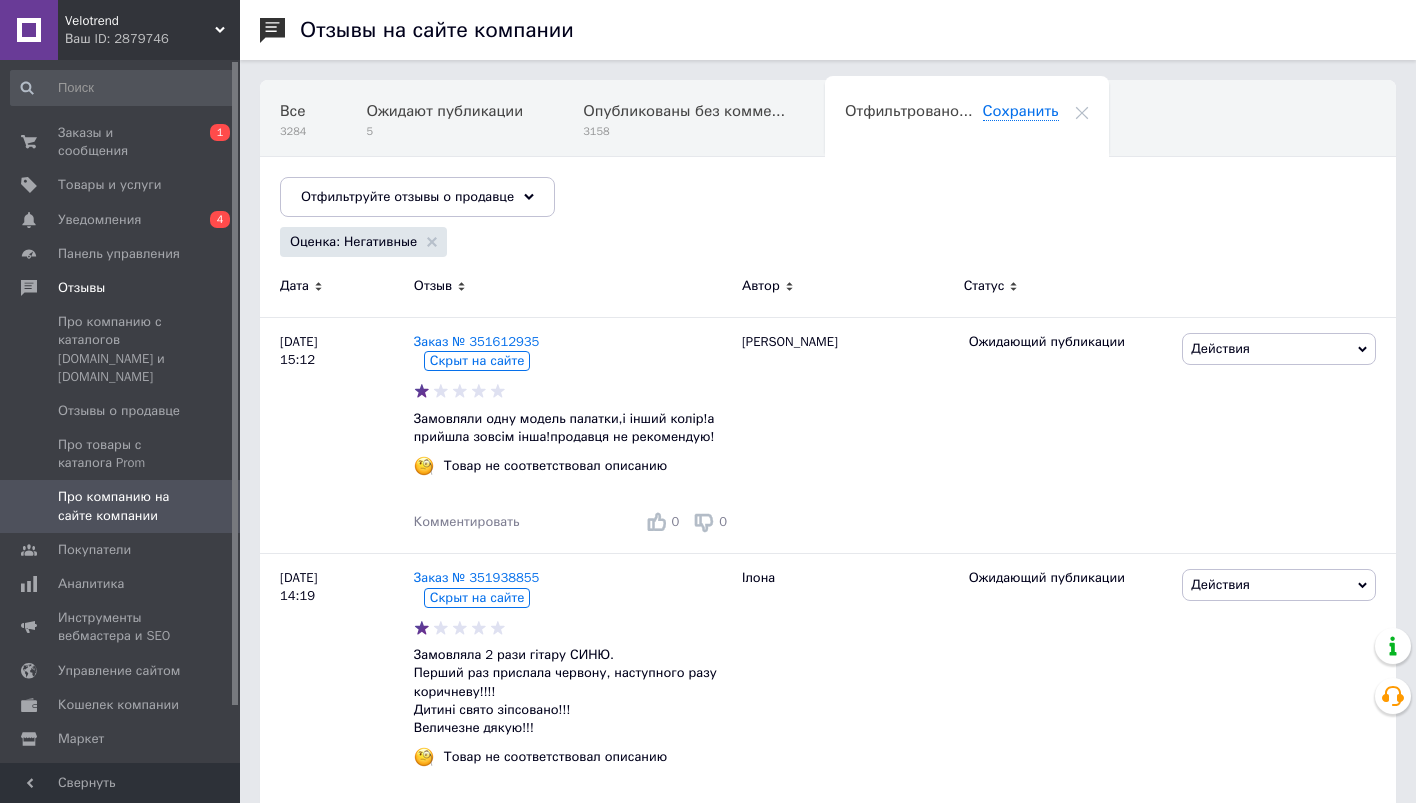 click on "Оценка: Негативные" at bounding box center [363, 242] 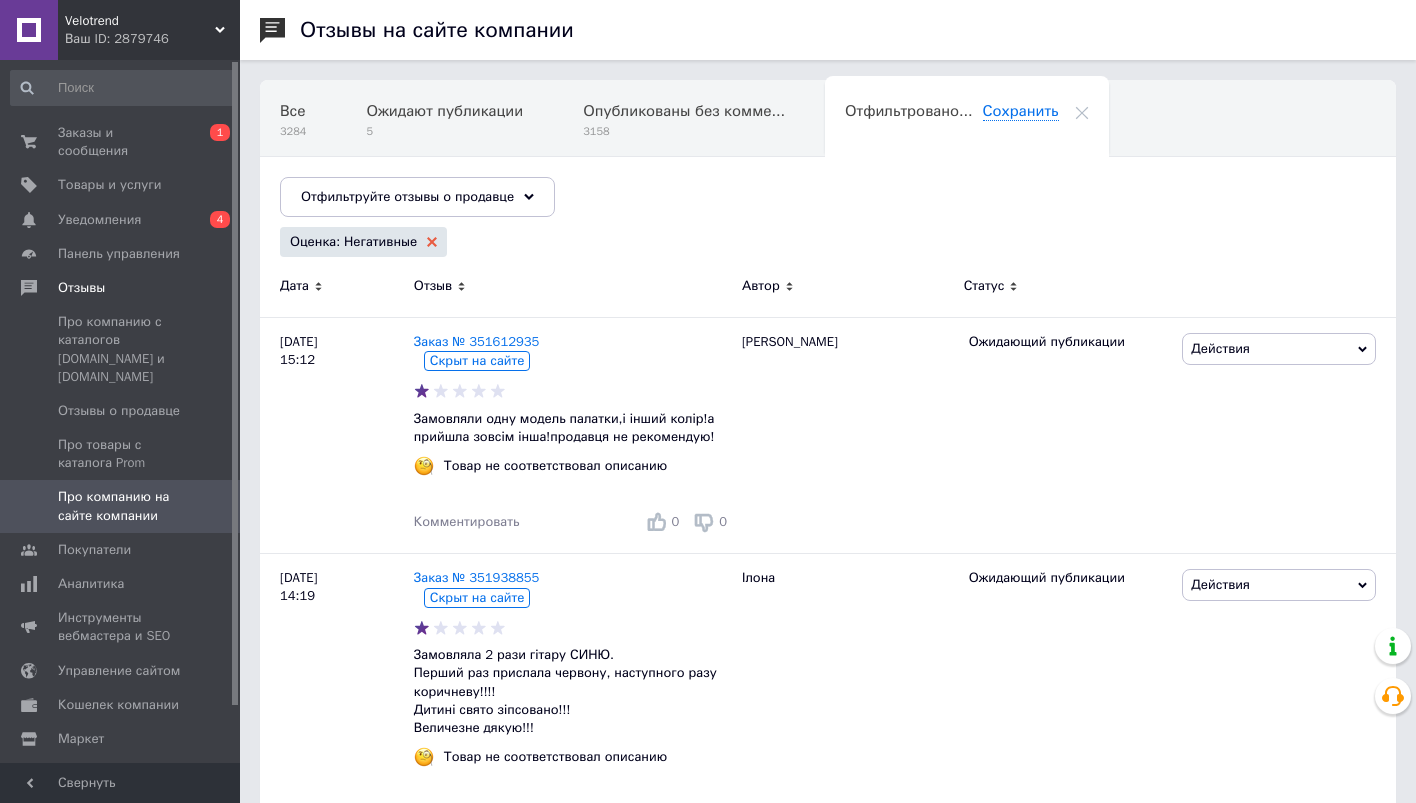 click 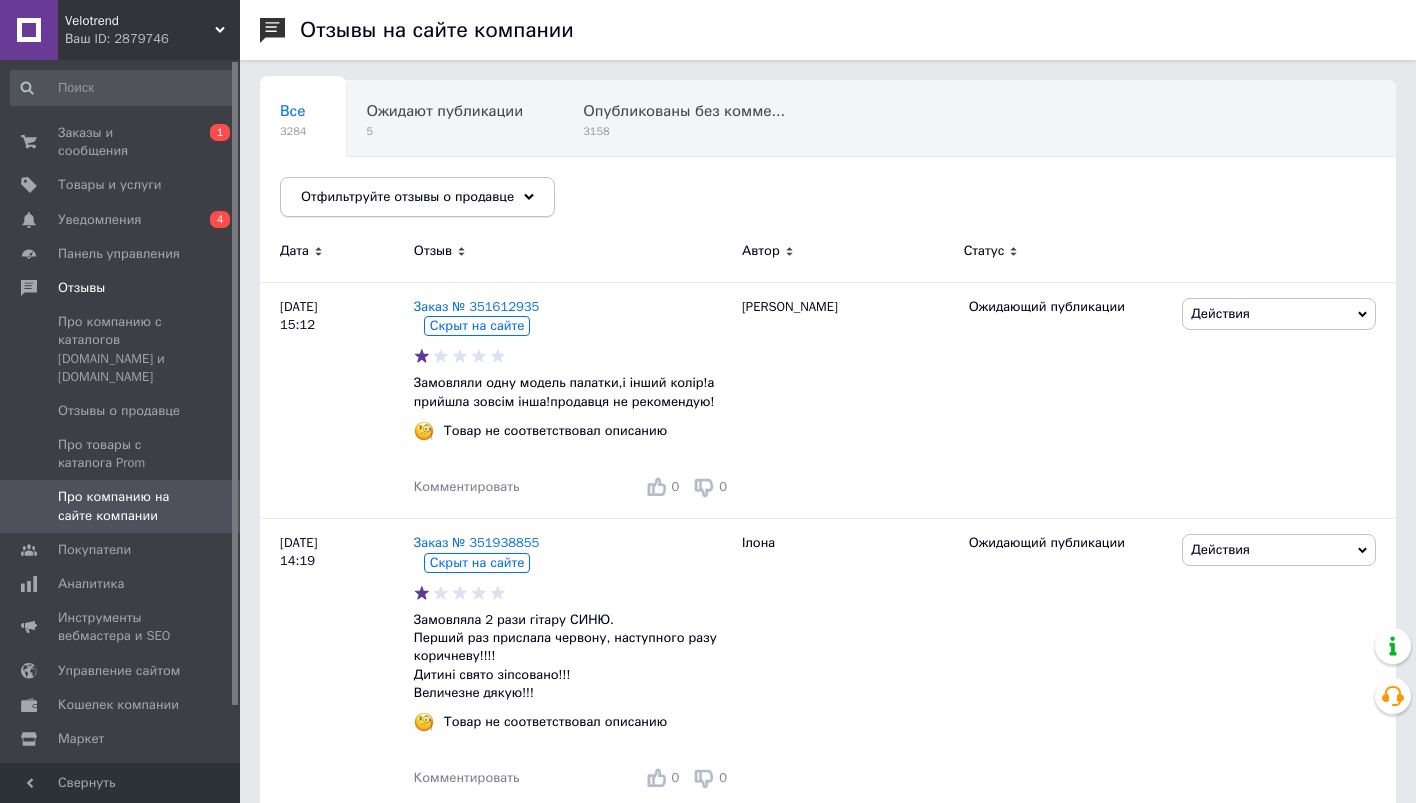 click on "Отфильтруйте отзывы о продавце" at bounding box center [407, 196] 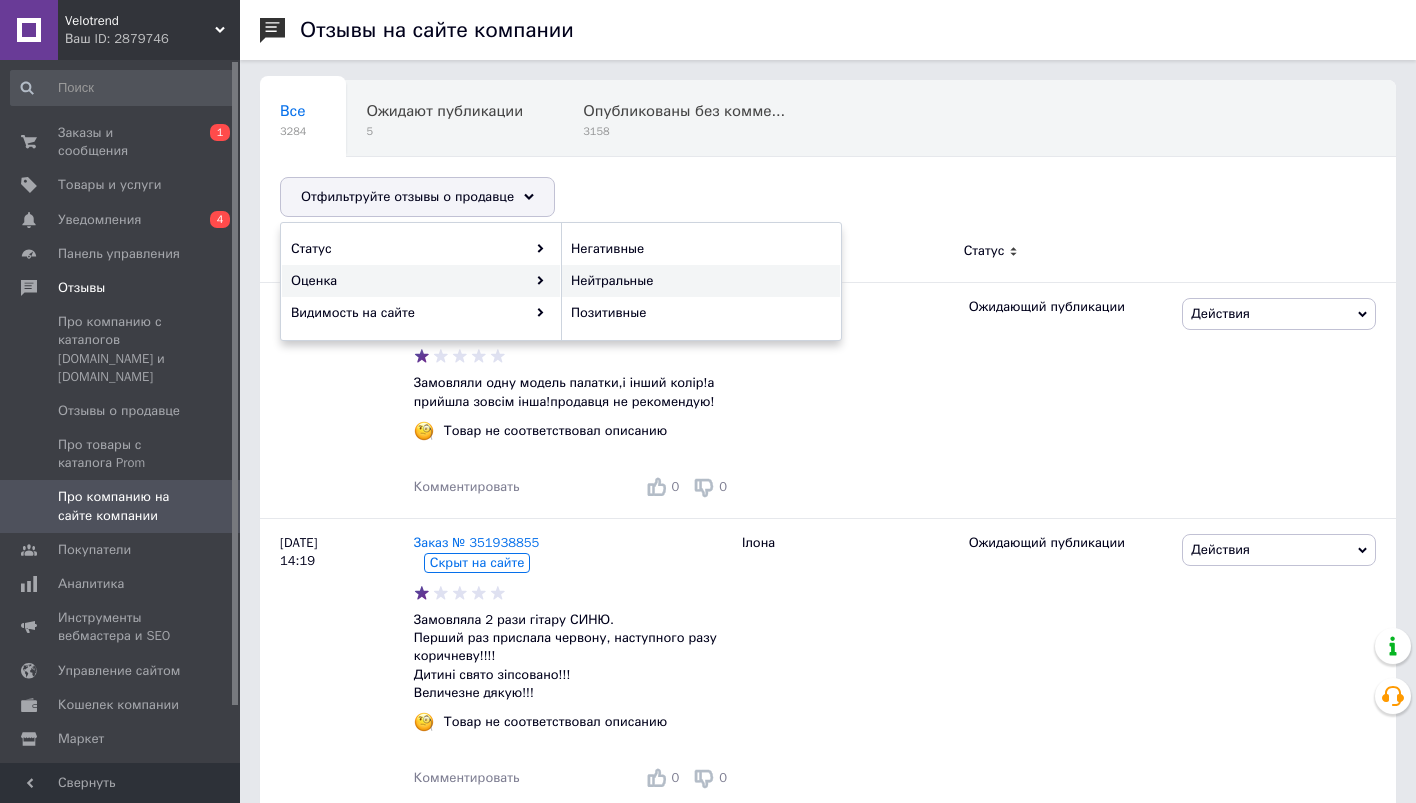 click on "Нейтральные" at bounding box center [701, 281] 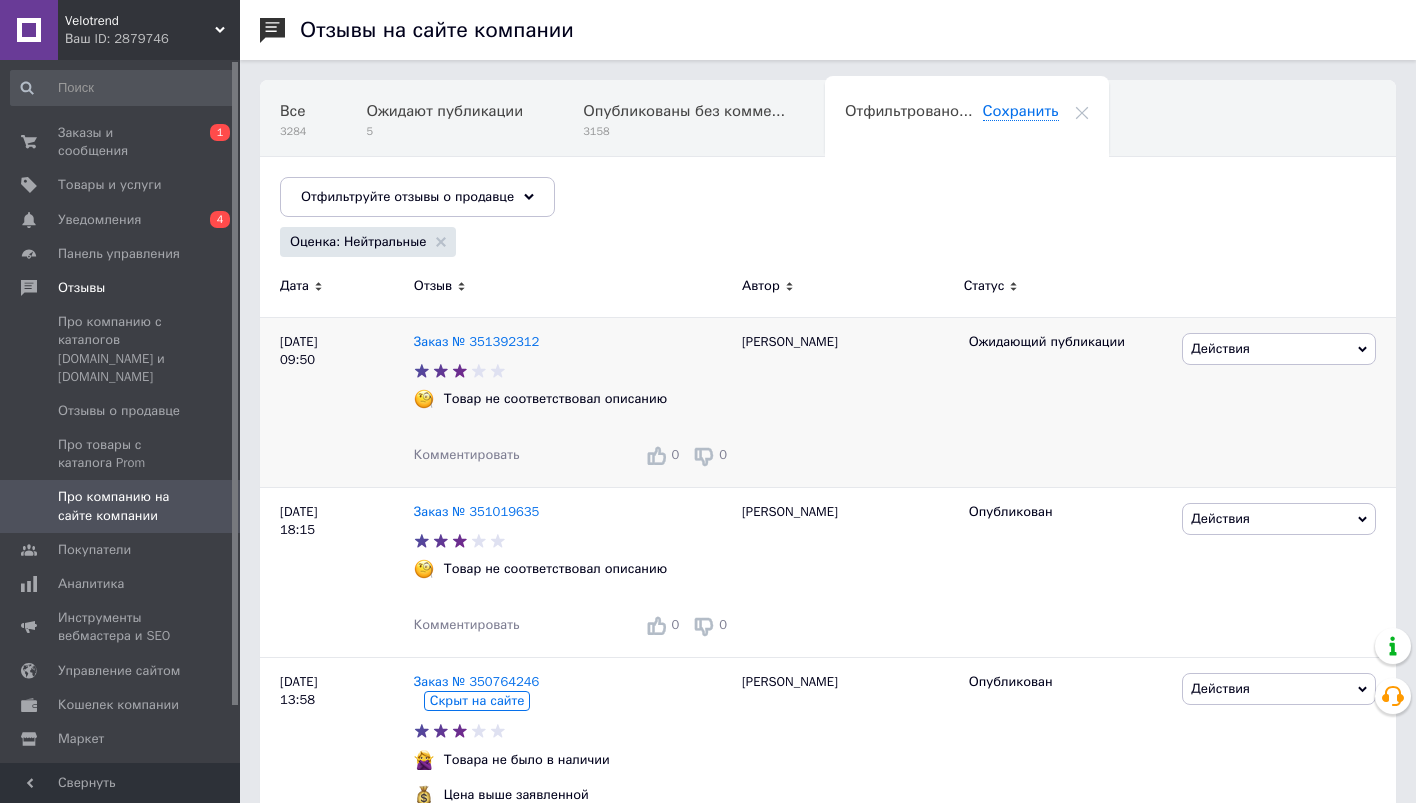 click on "Действия" at bounding box center (1220, 348) 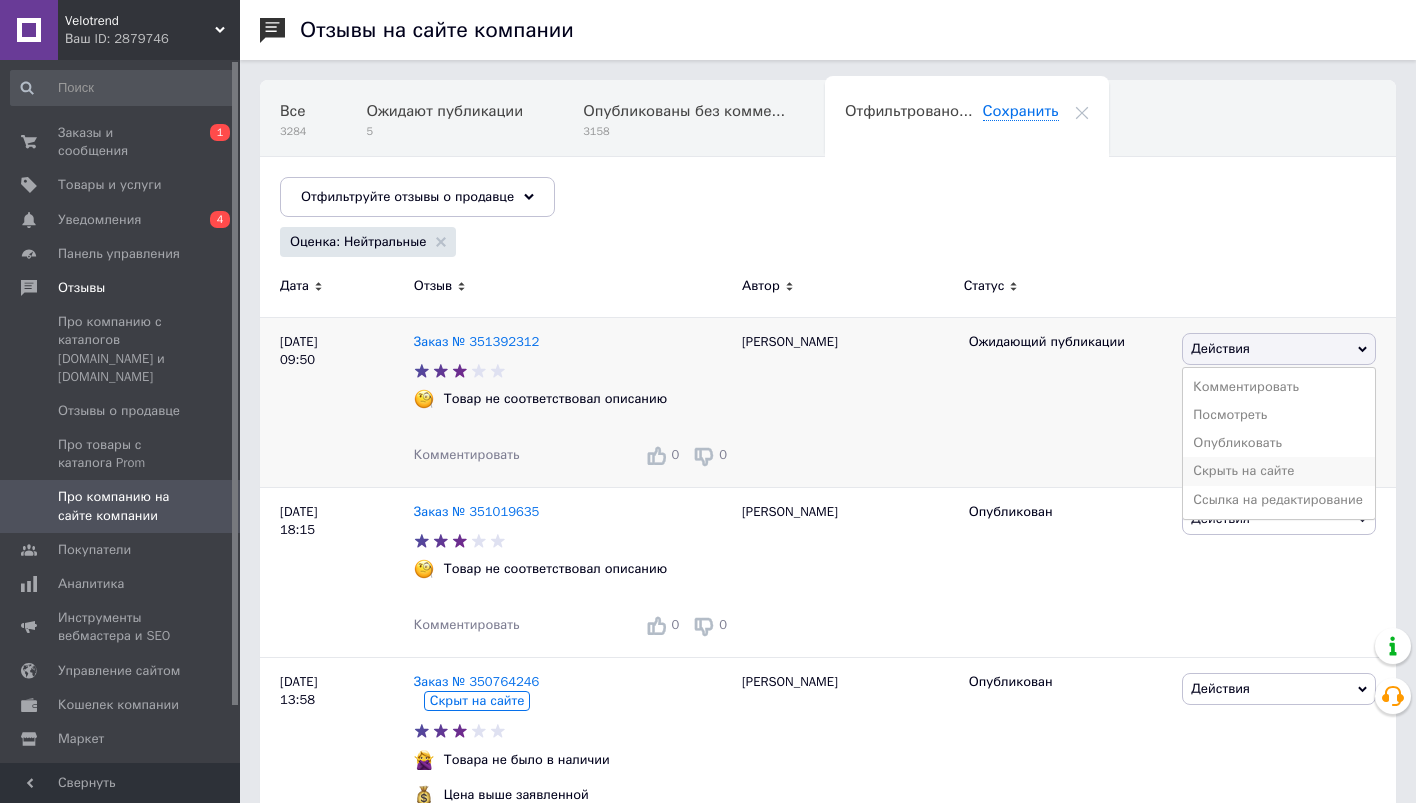 click on "Скрыть на сайте" at bounding box center [1279, 471] 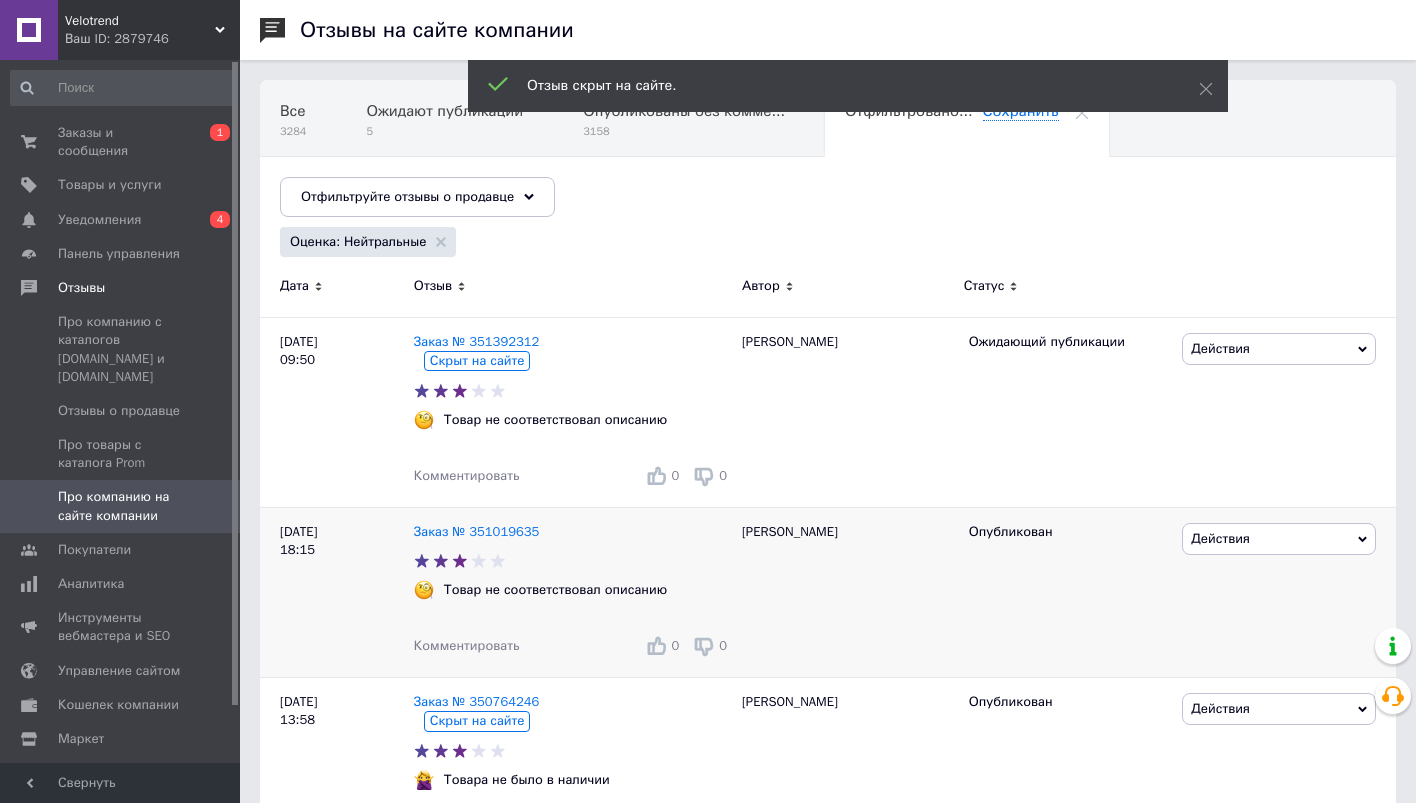 click on "Действия" at bounding box center [1279, 539] 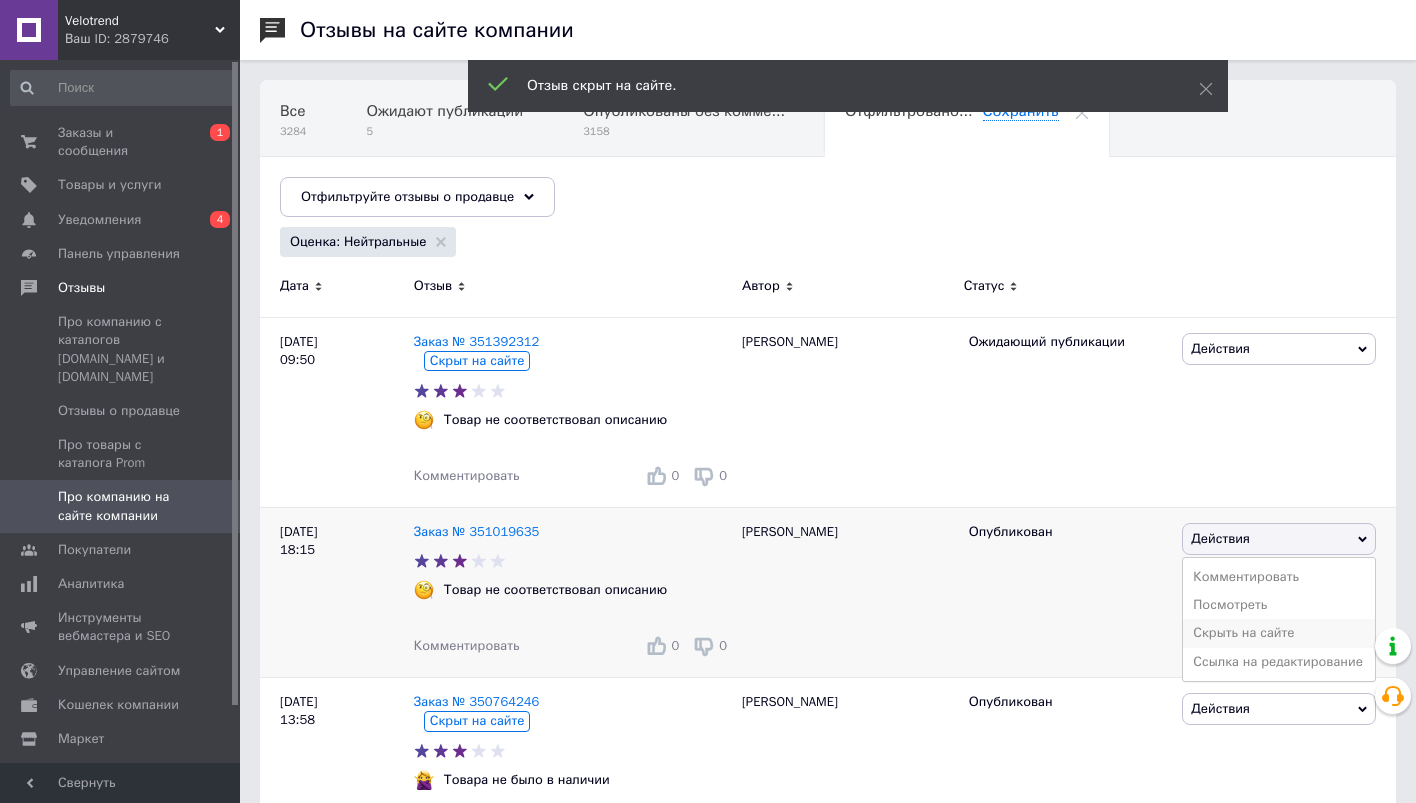 click on "Скрыть на сайте" at bounding box center (1279, 633) 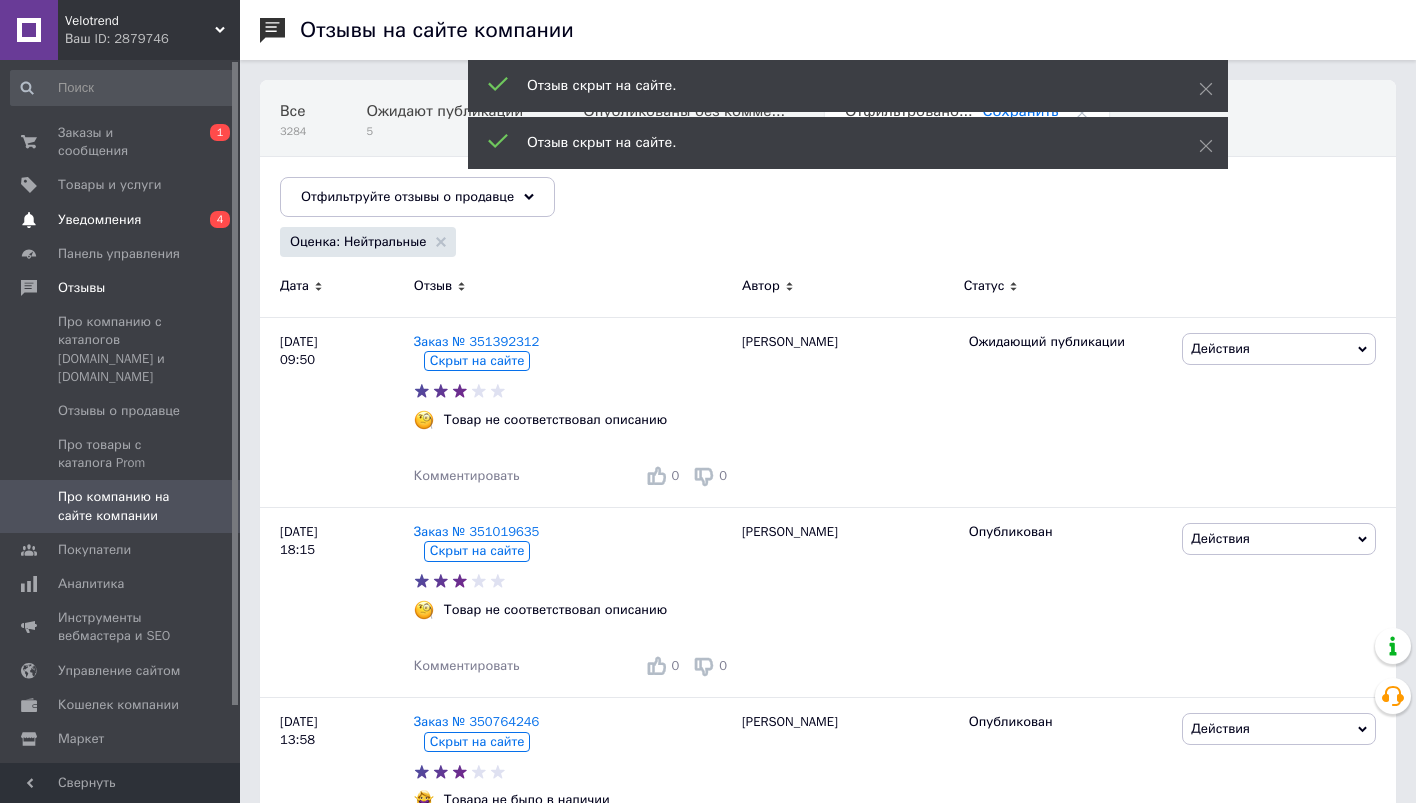 click on "Уведомления" at bounding box center [121, 220] 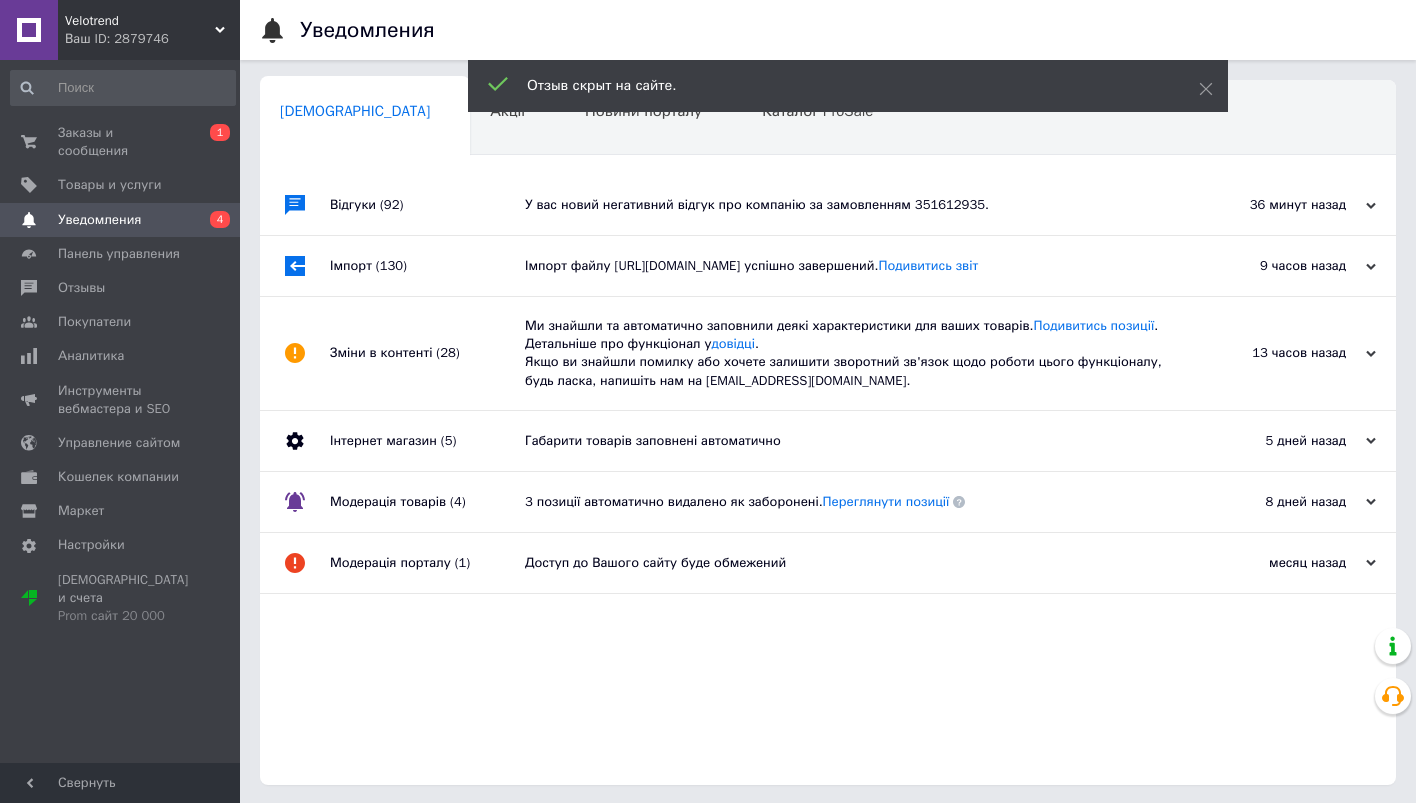 click on "Імпорт   (130)" at bounding box center [427, 266] 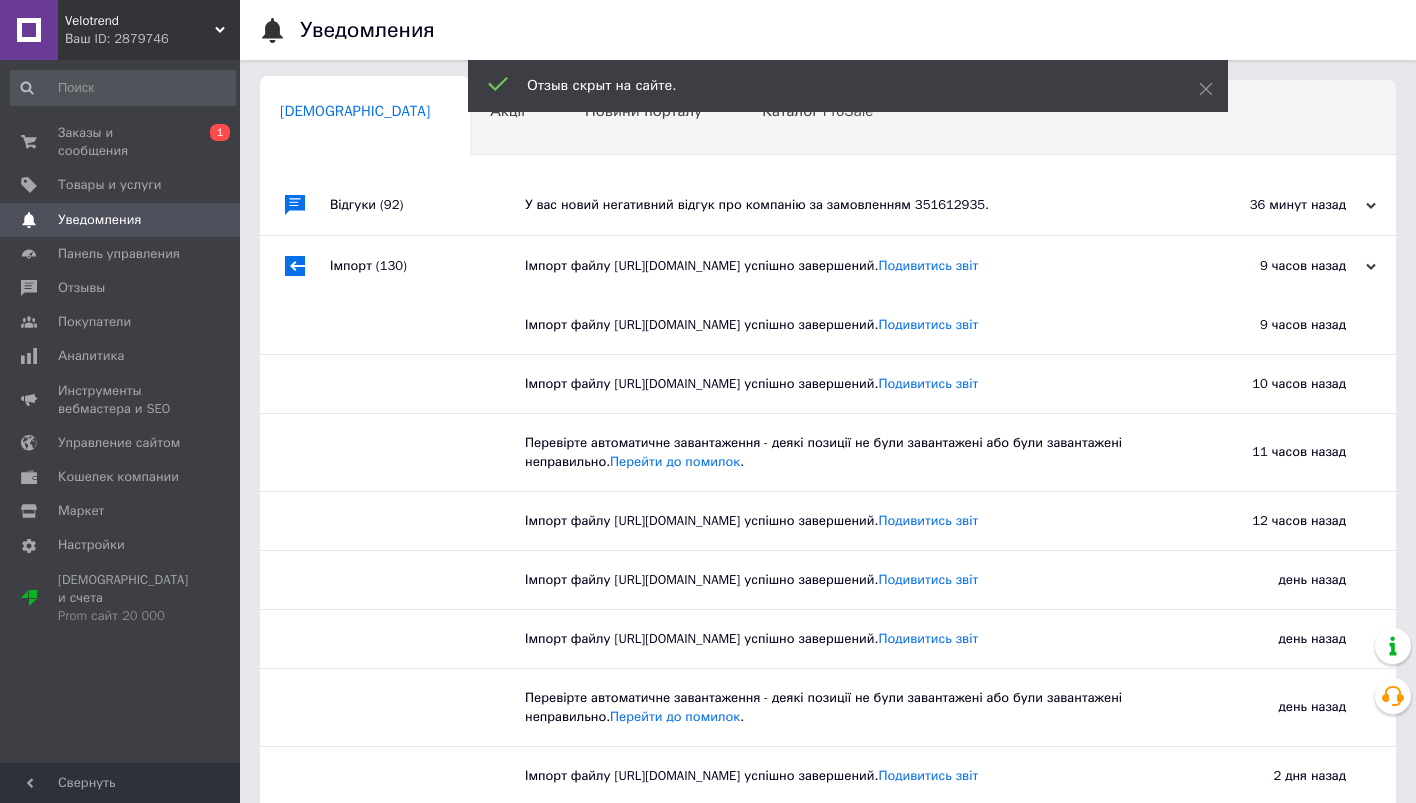 click on "Відгуки   (92)" at bounding box center [427, 205] 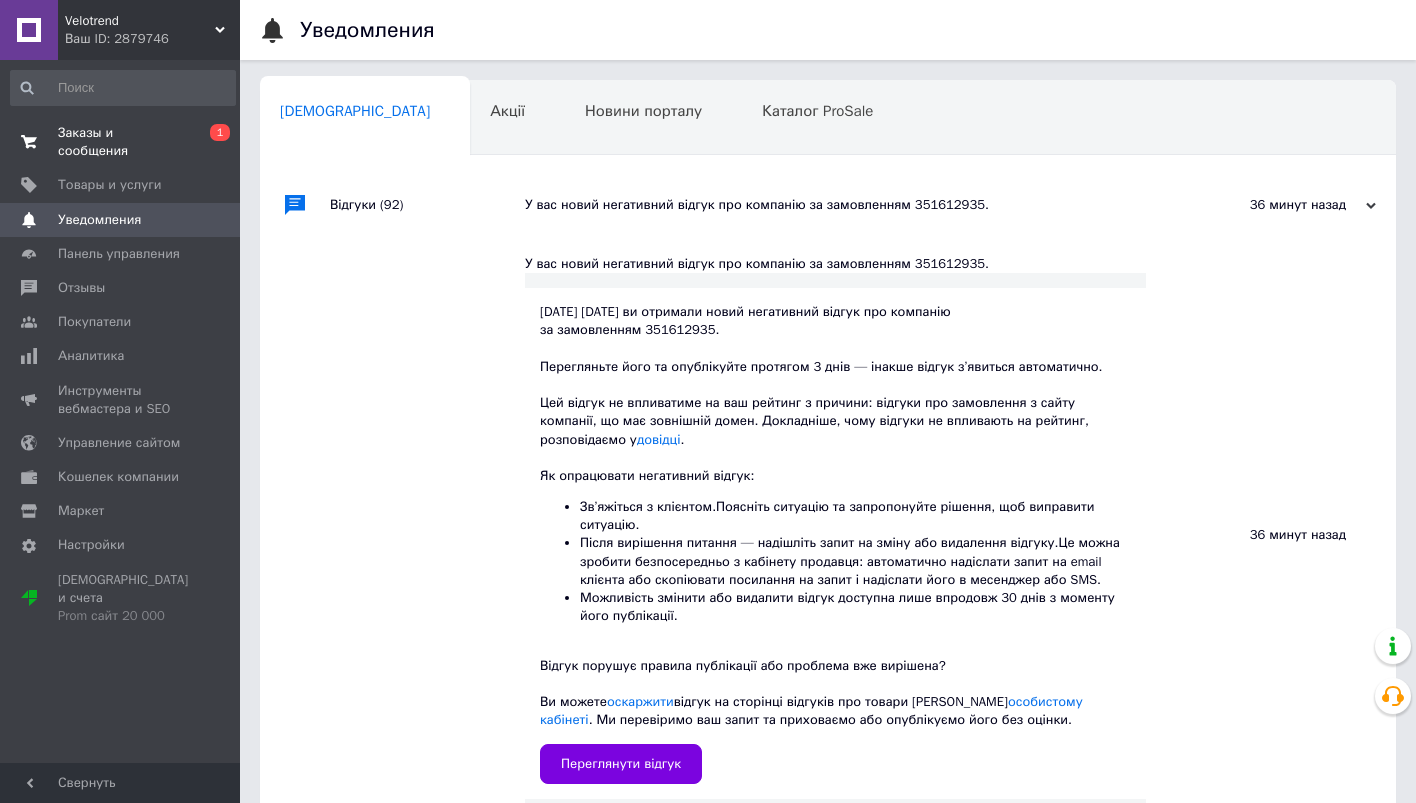 click on "Заказы и сообщения" at bounding box center [121, 142] 